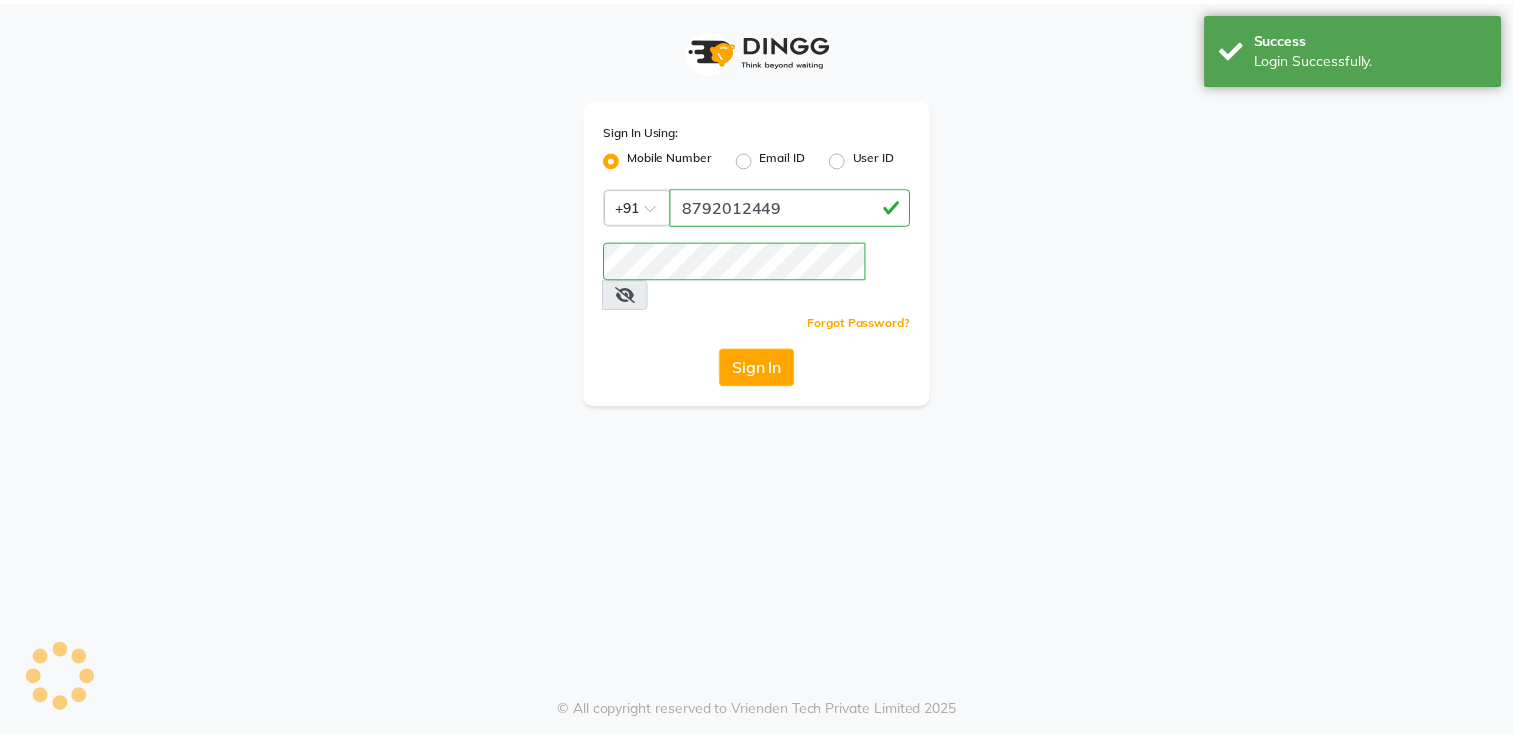 scroll, scrollTop: 0, scrollLeft: 0, axis: both 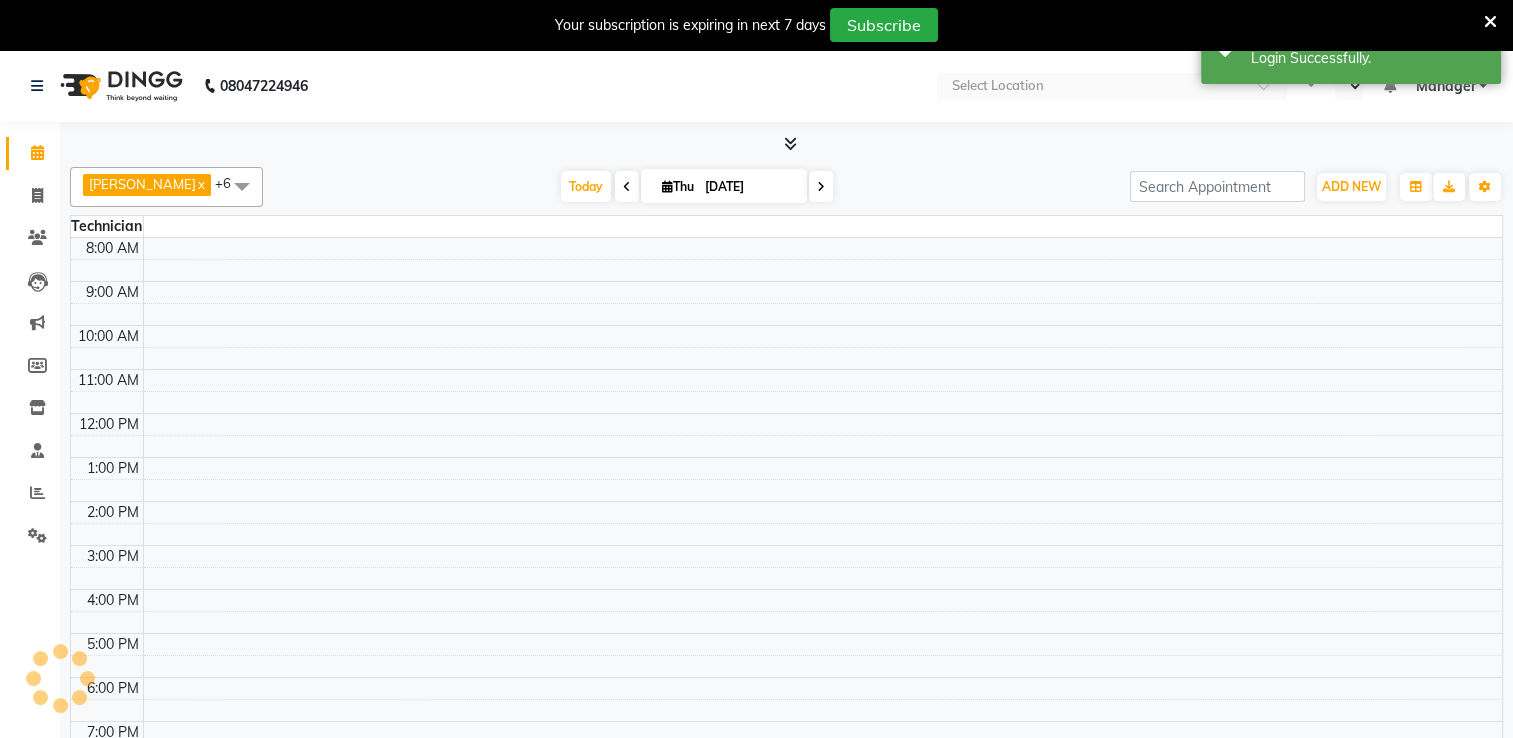 select on "en" 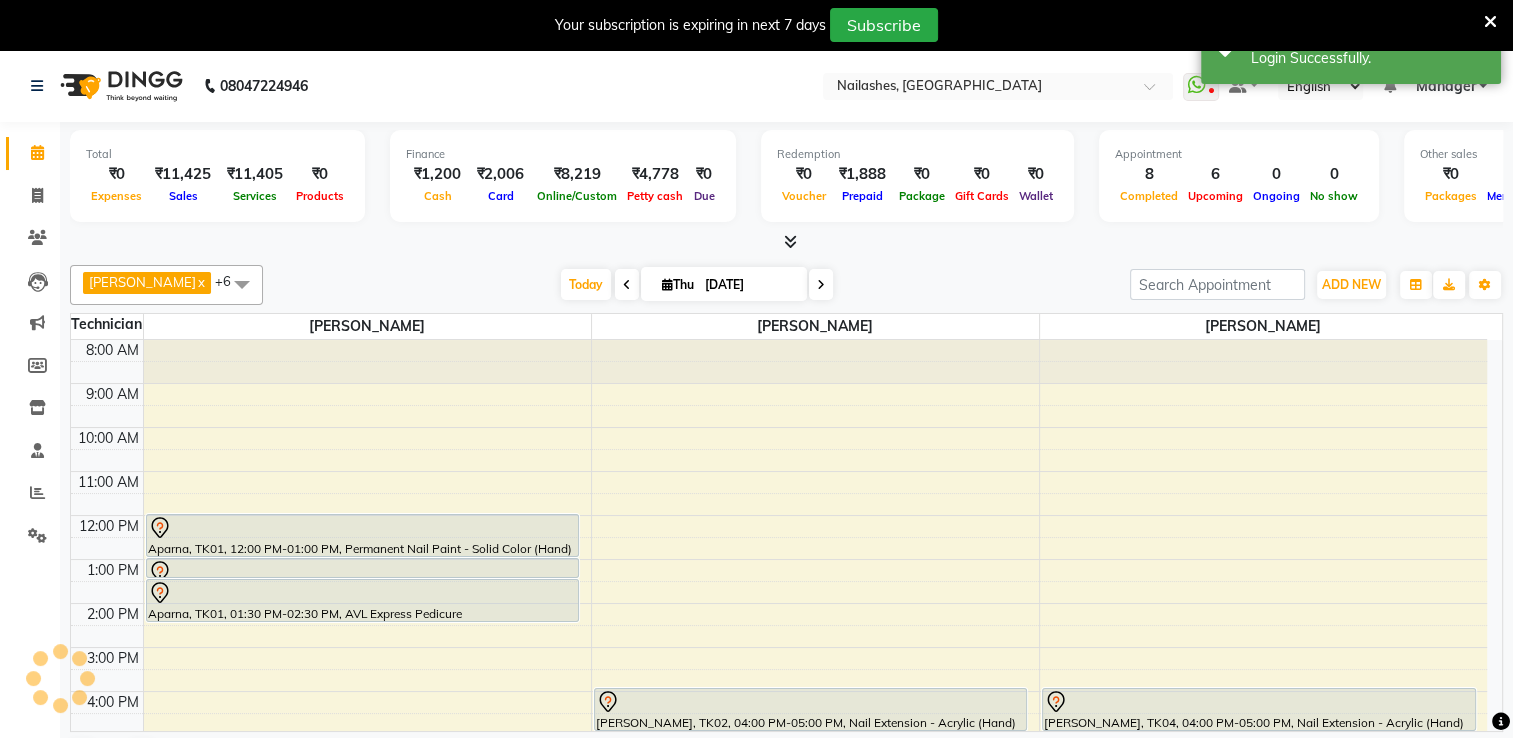scroll, scrollTop: 0, scrollLeft: 0, axis: both 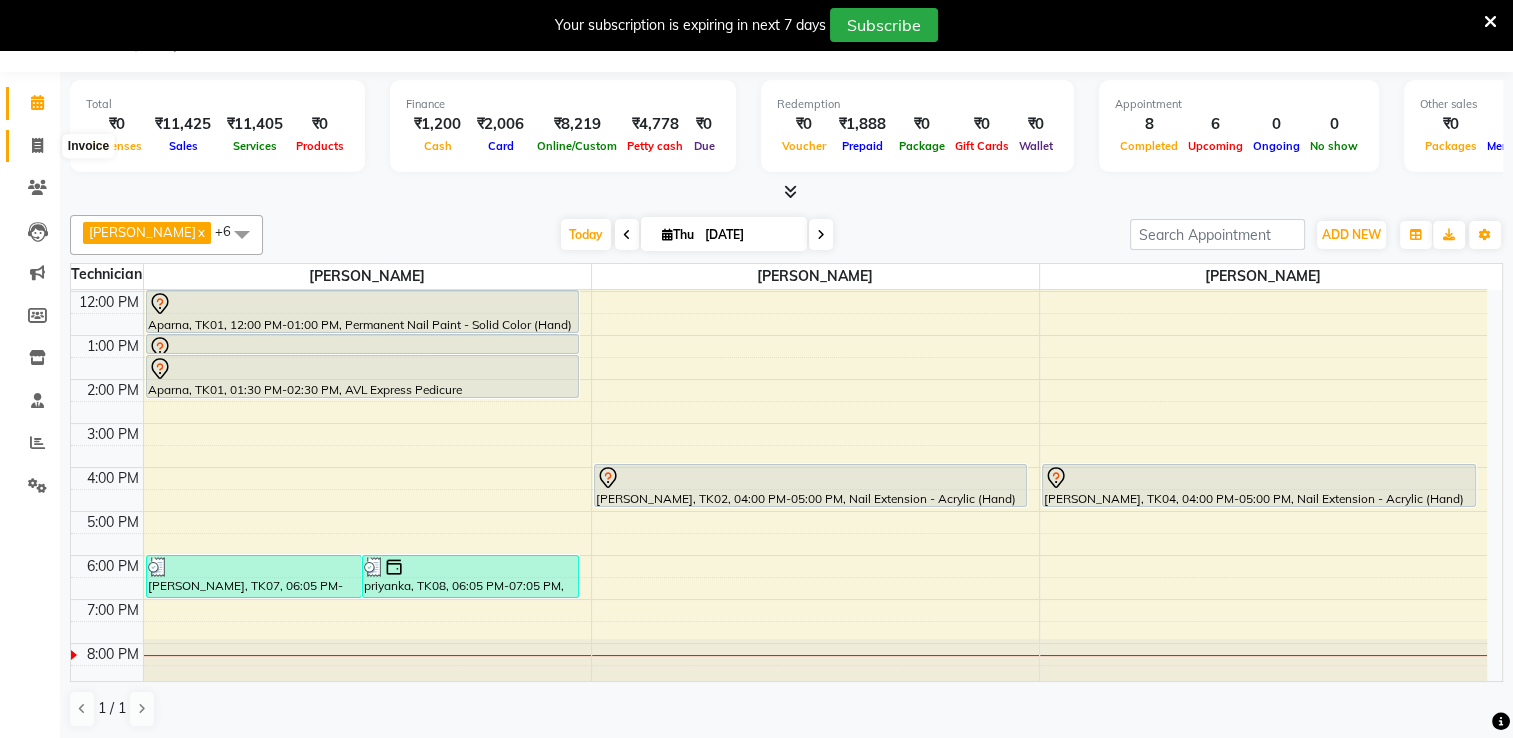 click 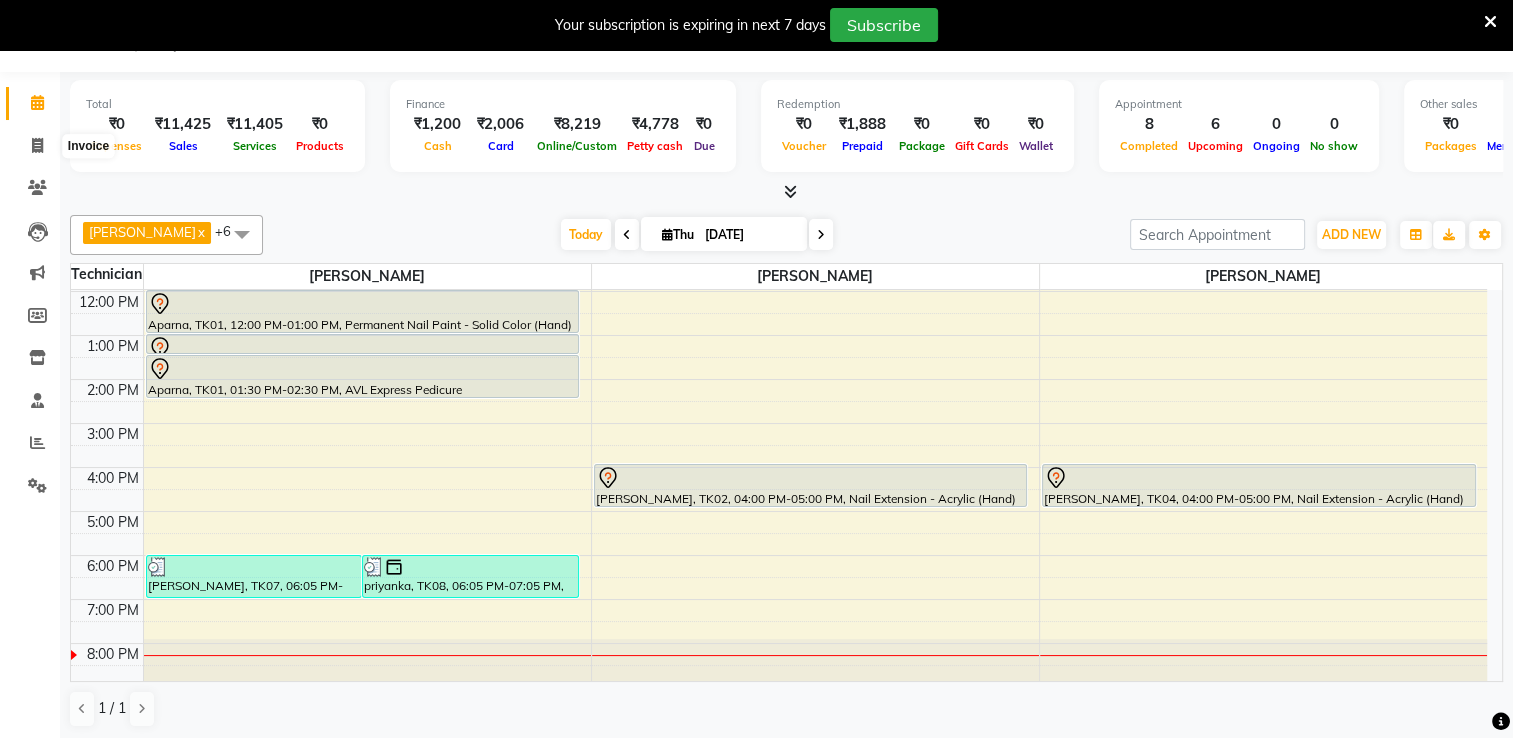 select on "service" 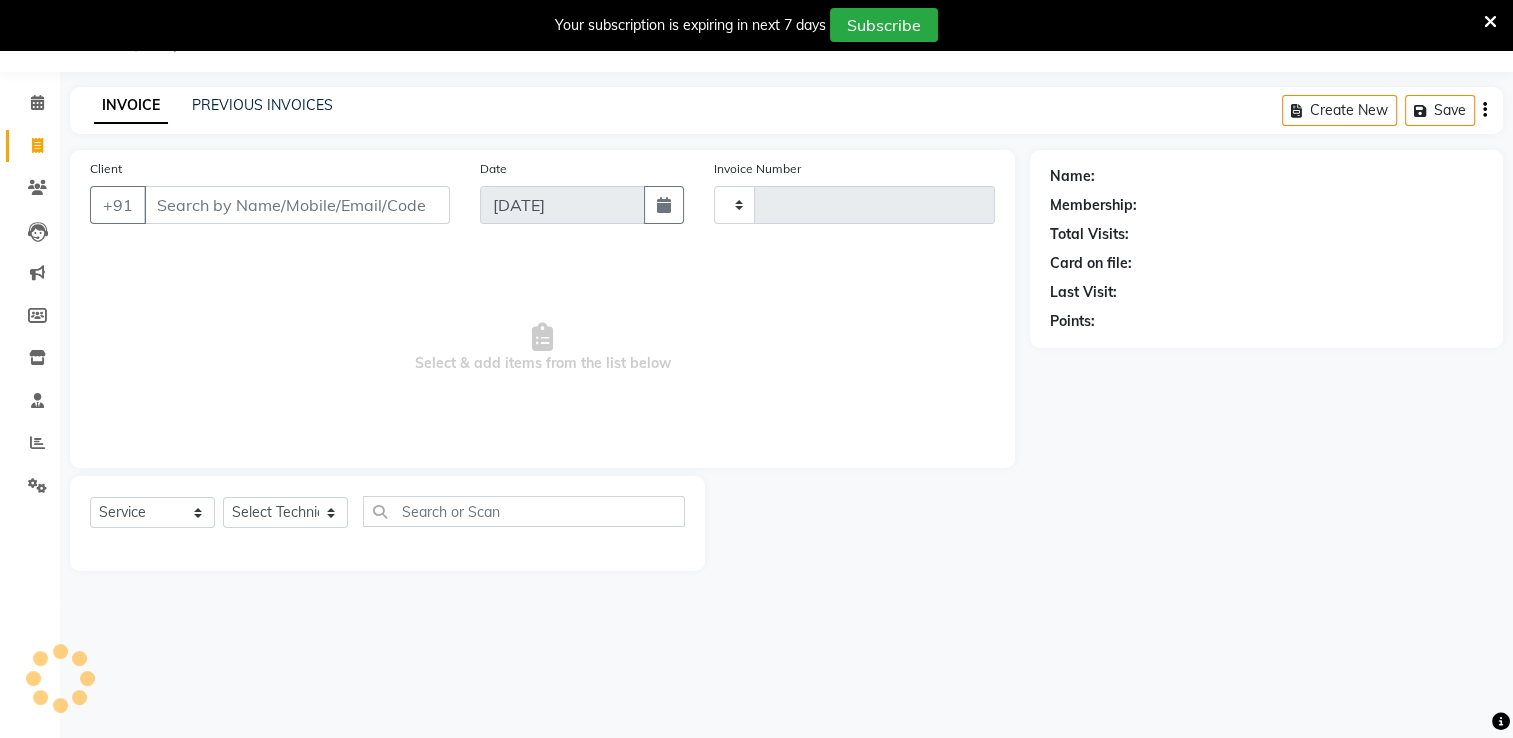 type on "1158" 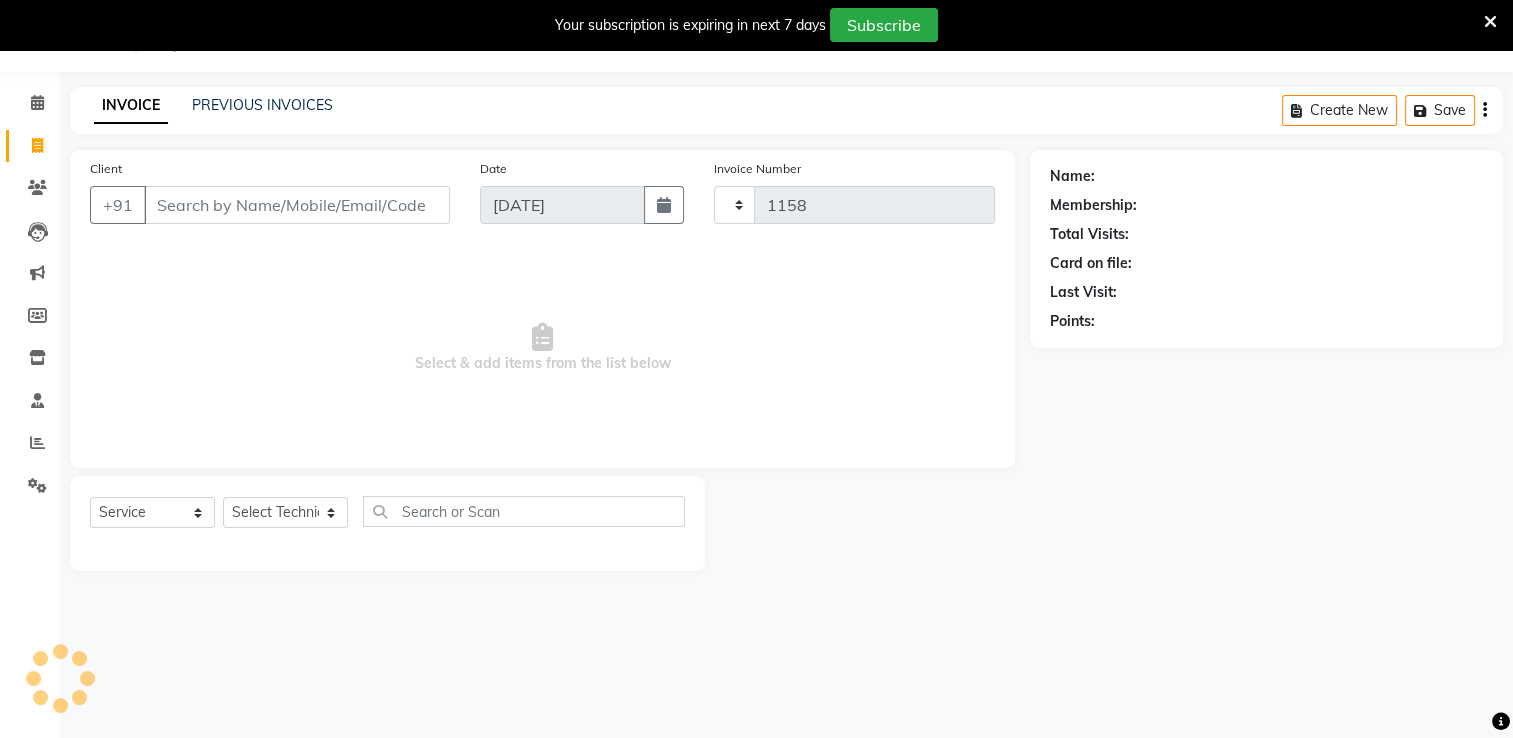 select on "6579" 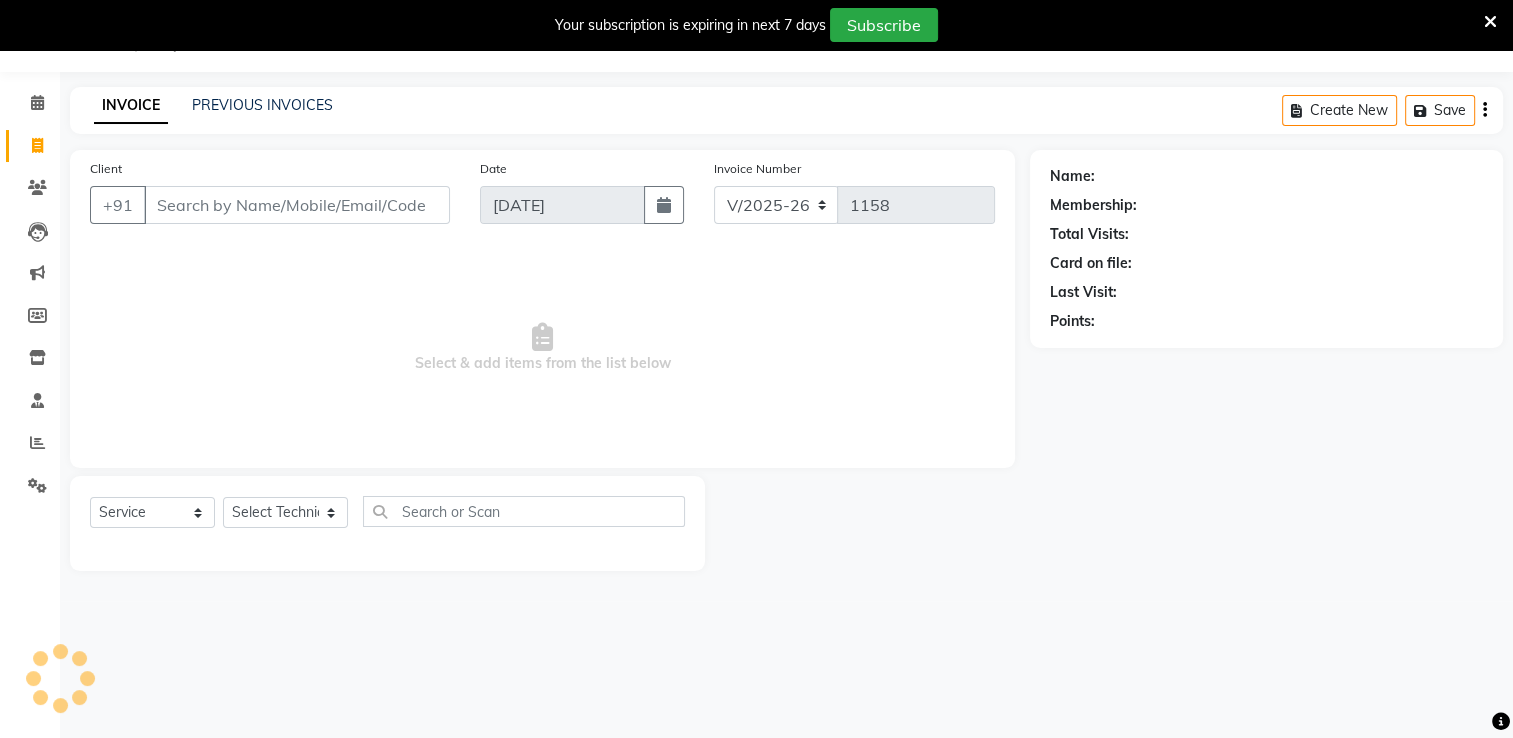 click on "INVOICE PREVIOUS INVOICES" 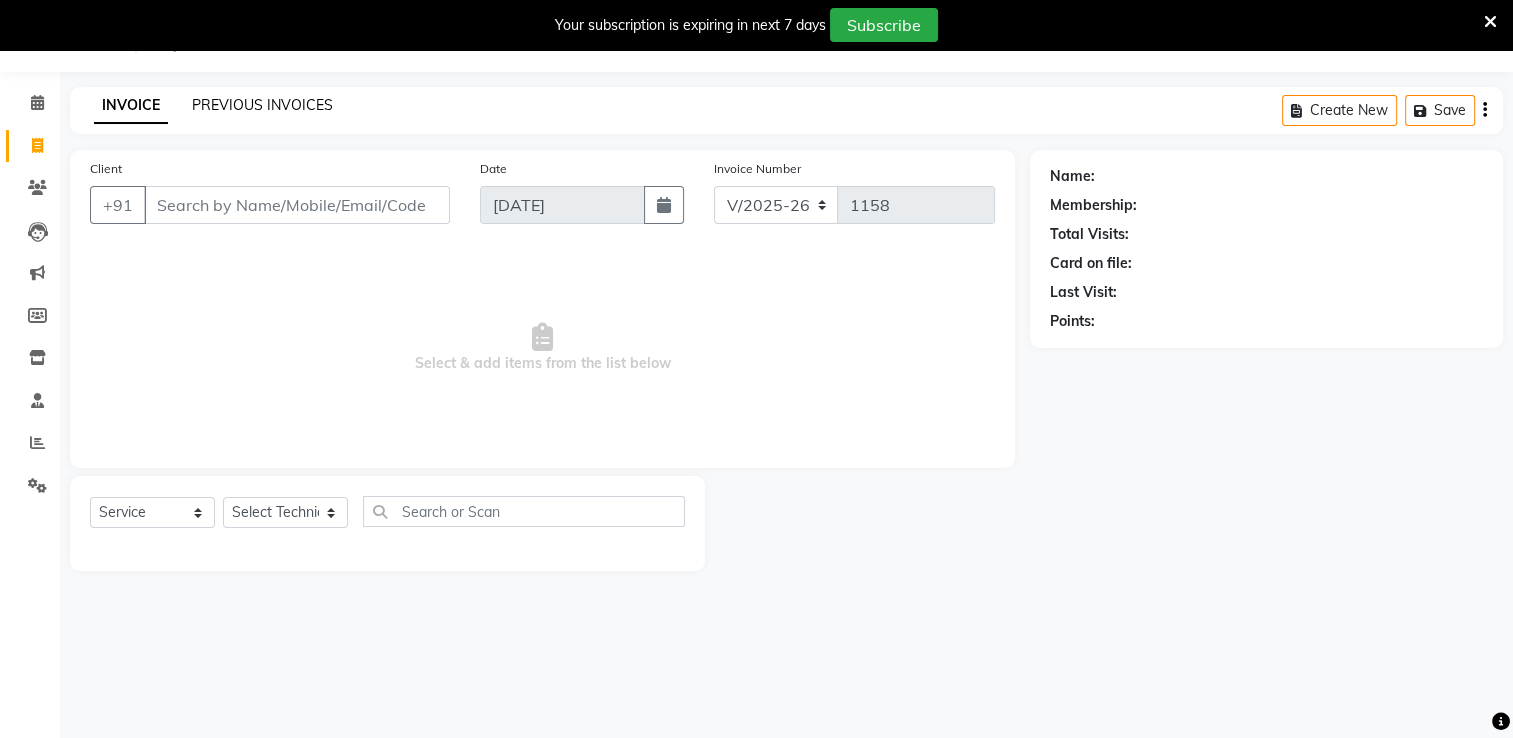 click on "PREVIOUS INVOICES" 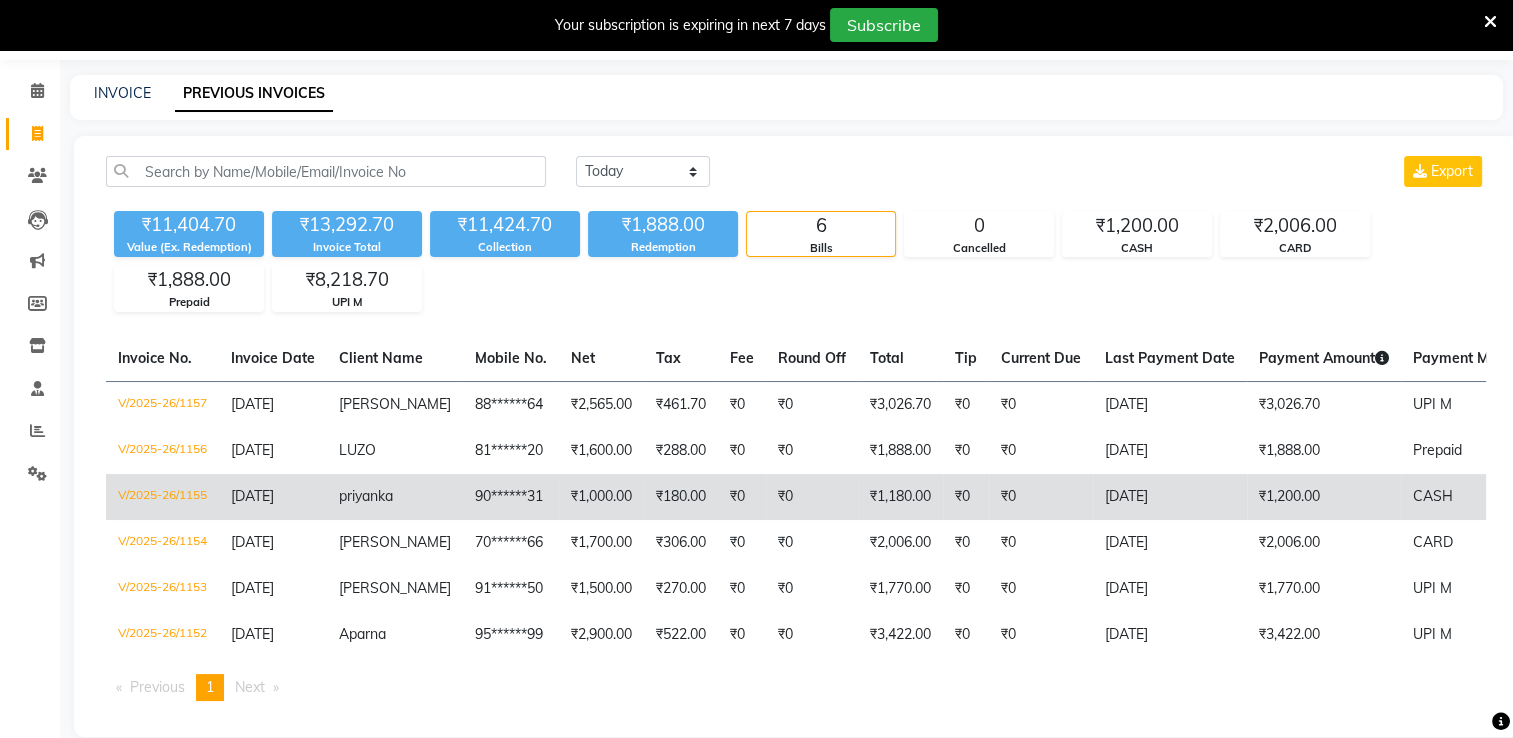 scroll, scrollTop: 0, scrollLeft: 0, axis: both 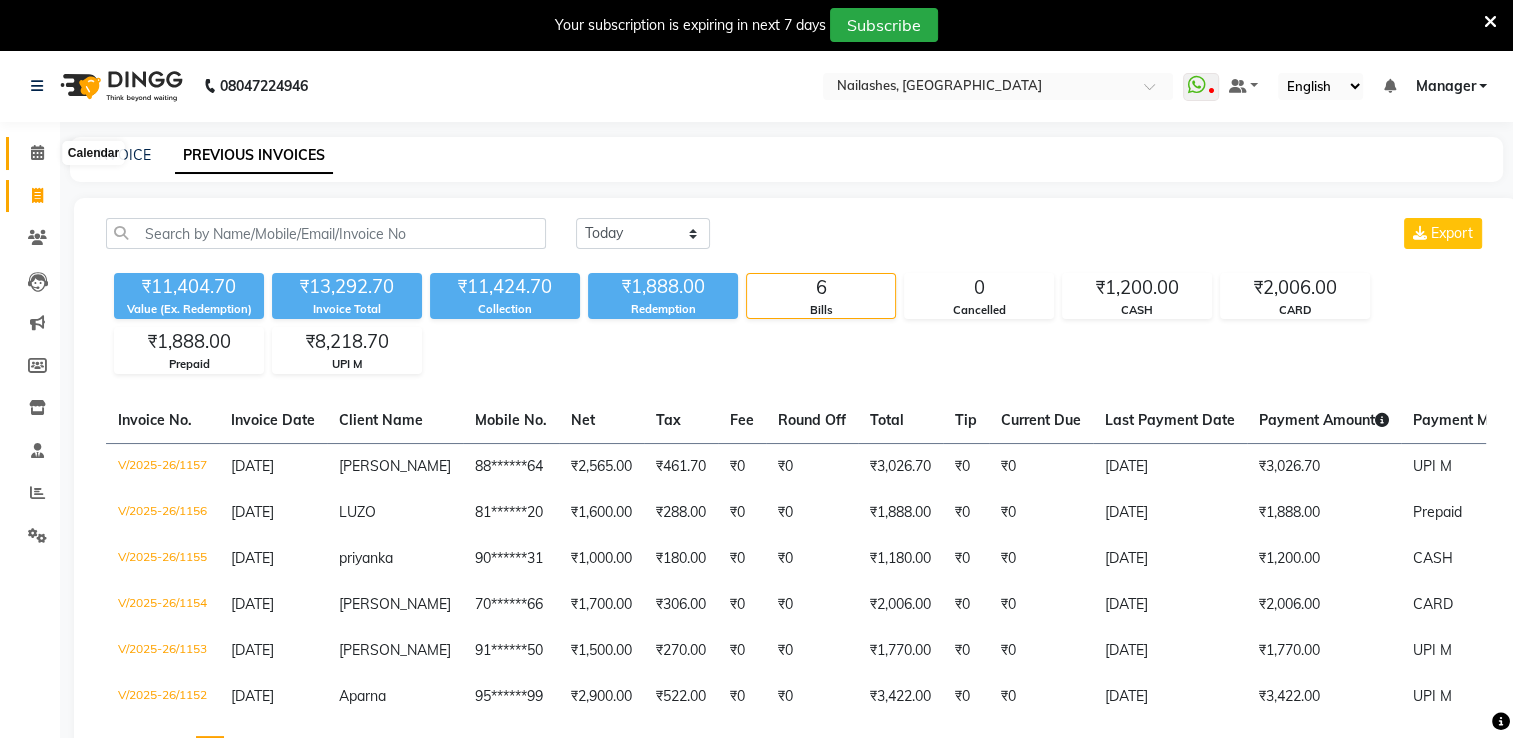 click 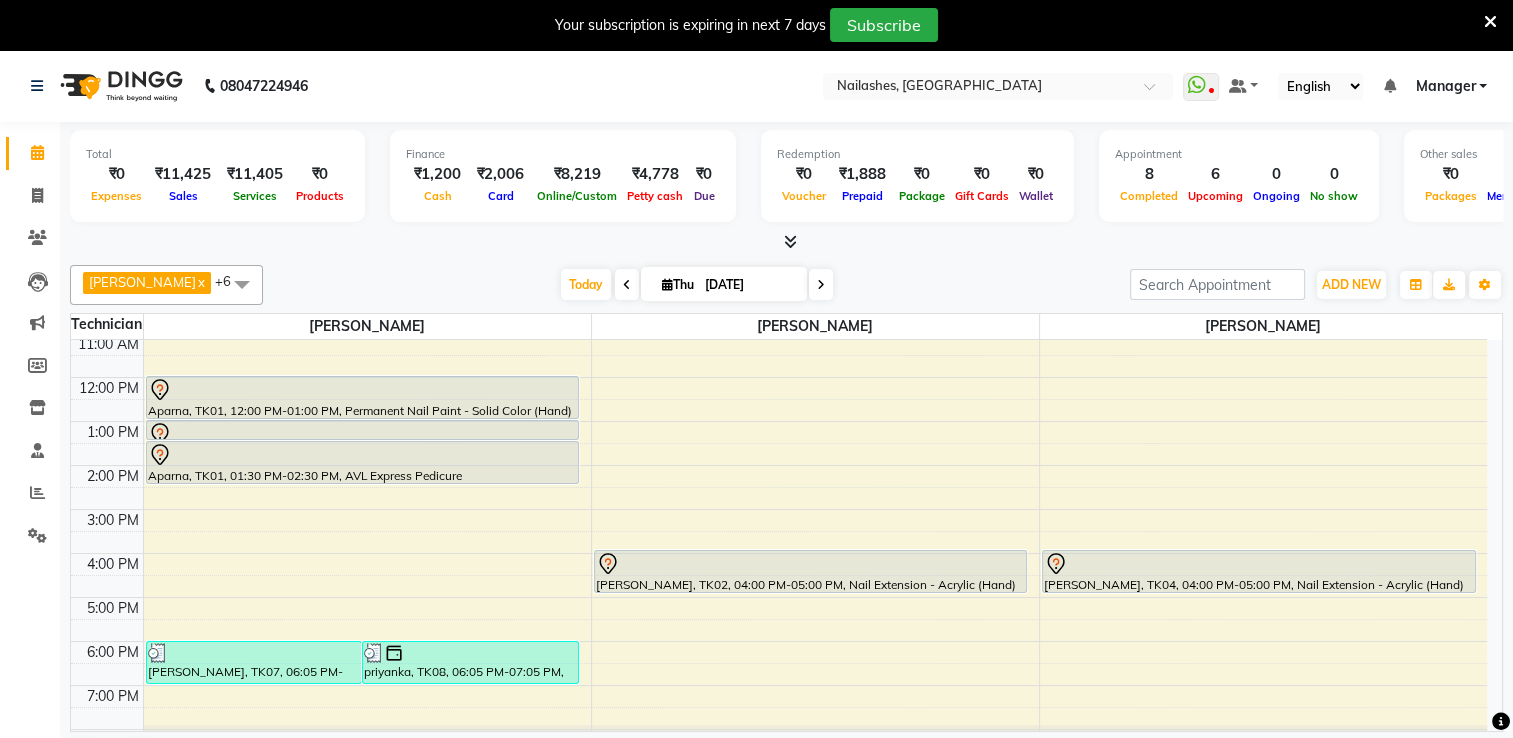 scroll, scrollTop: 174, scrollLeft: 0, axis: vertical 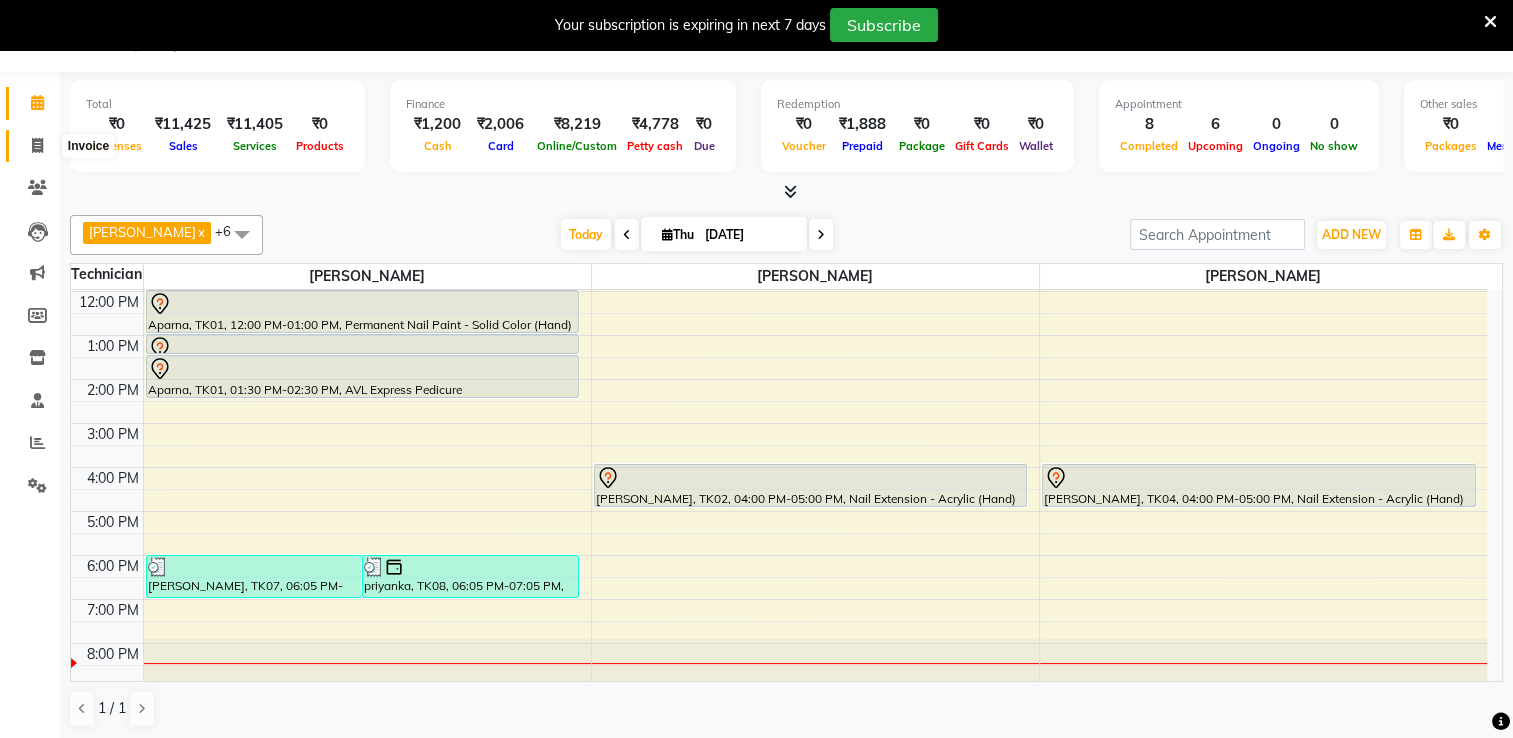 click 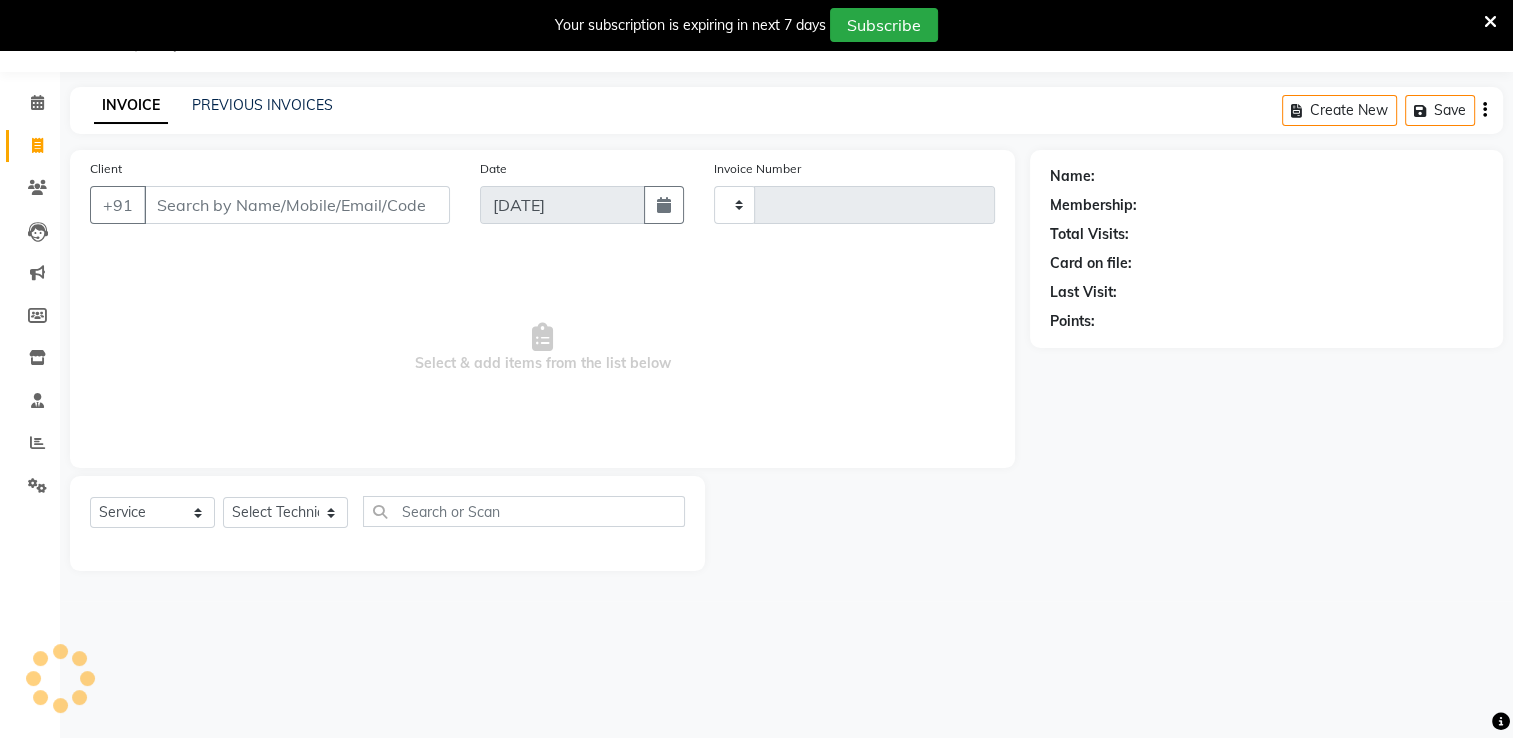 type on "1158" 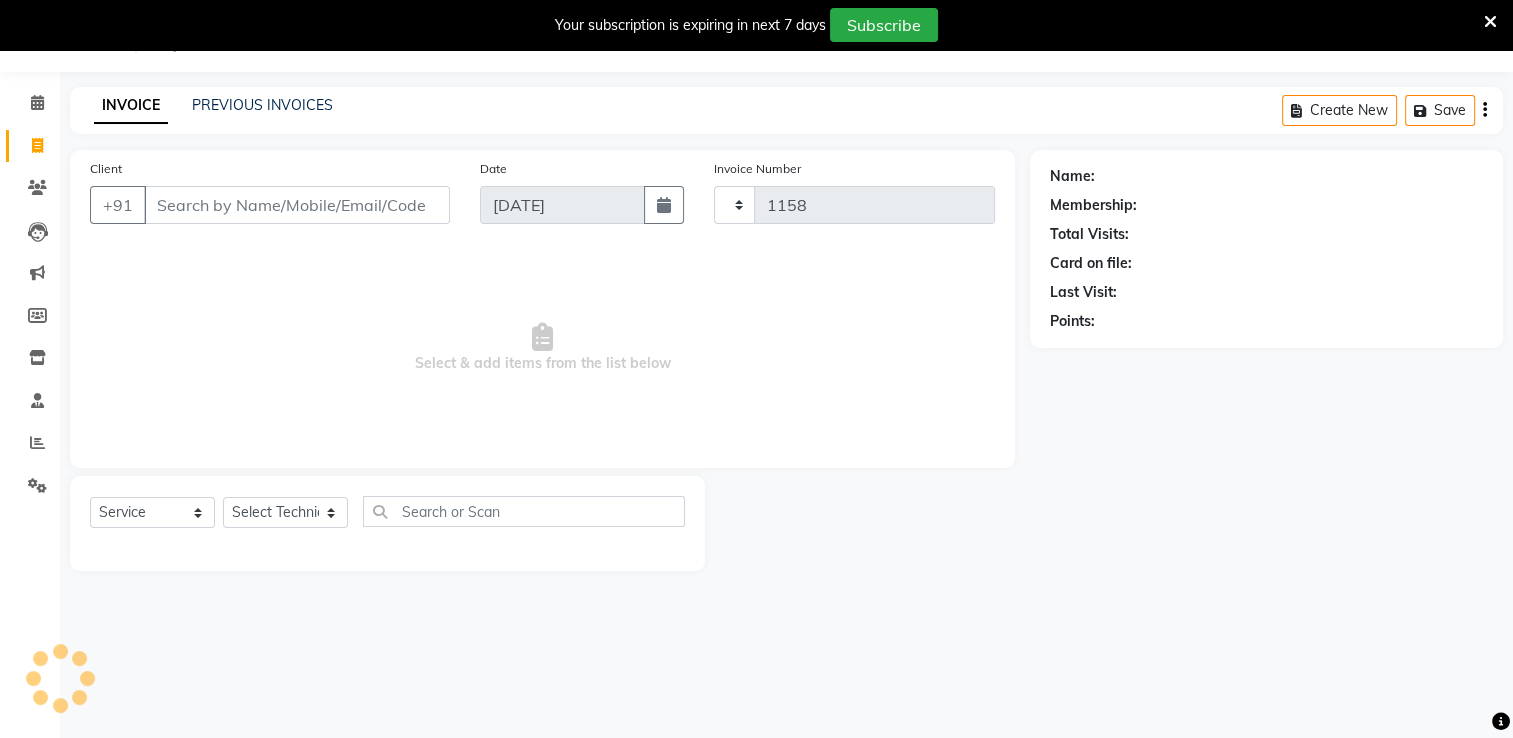 select on "6579" 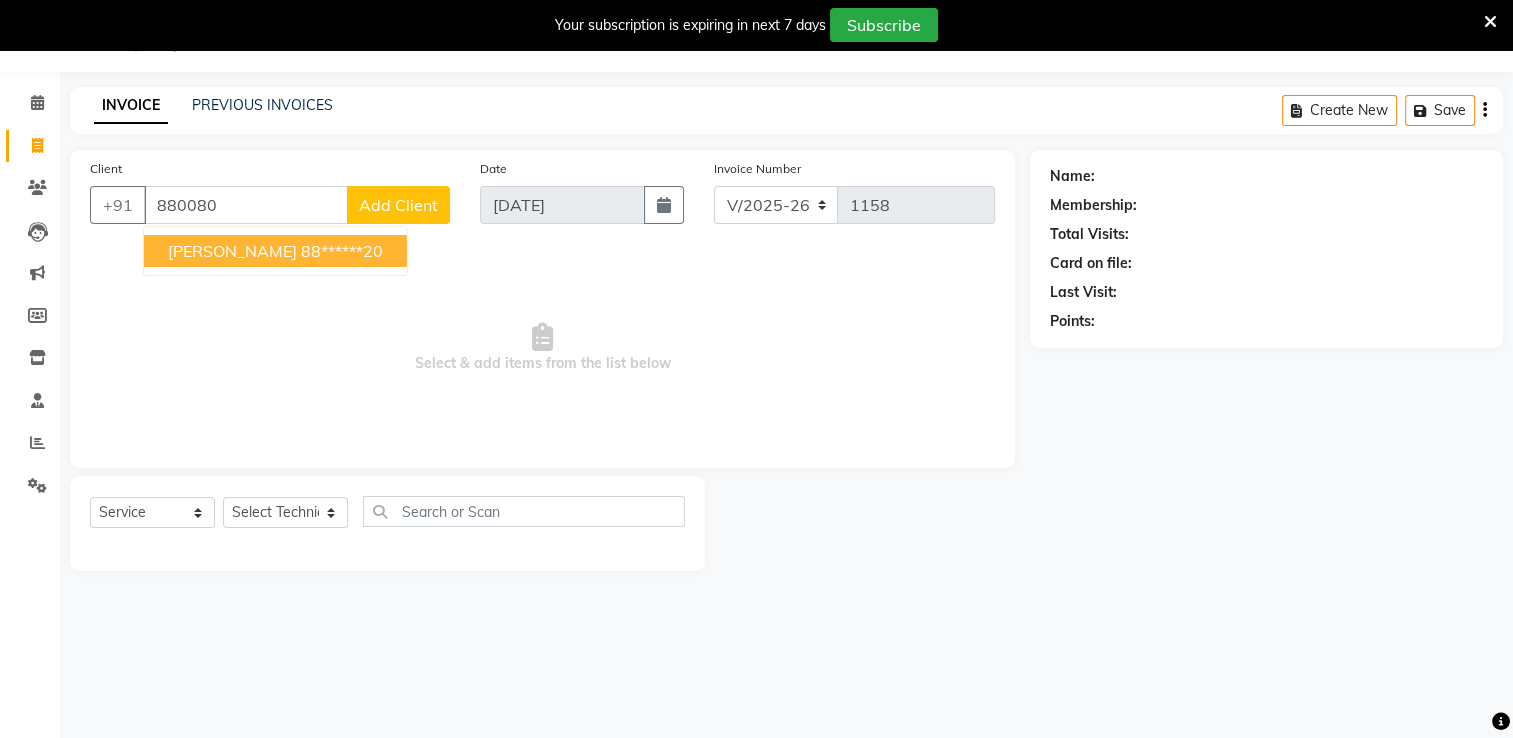 click on "[PERSON_NAME]  88******20" at bounding box center (275, 251) 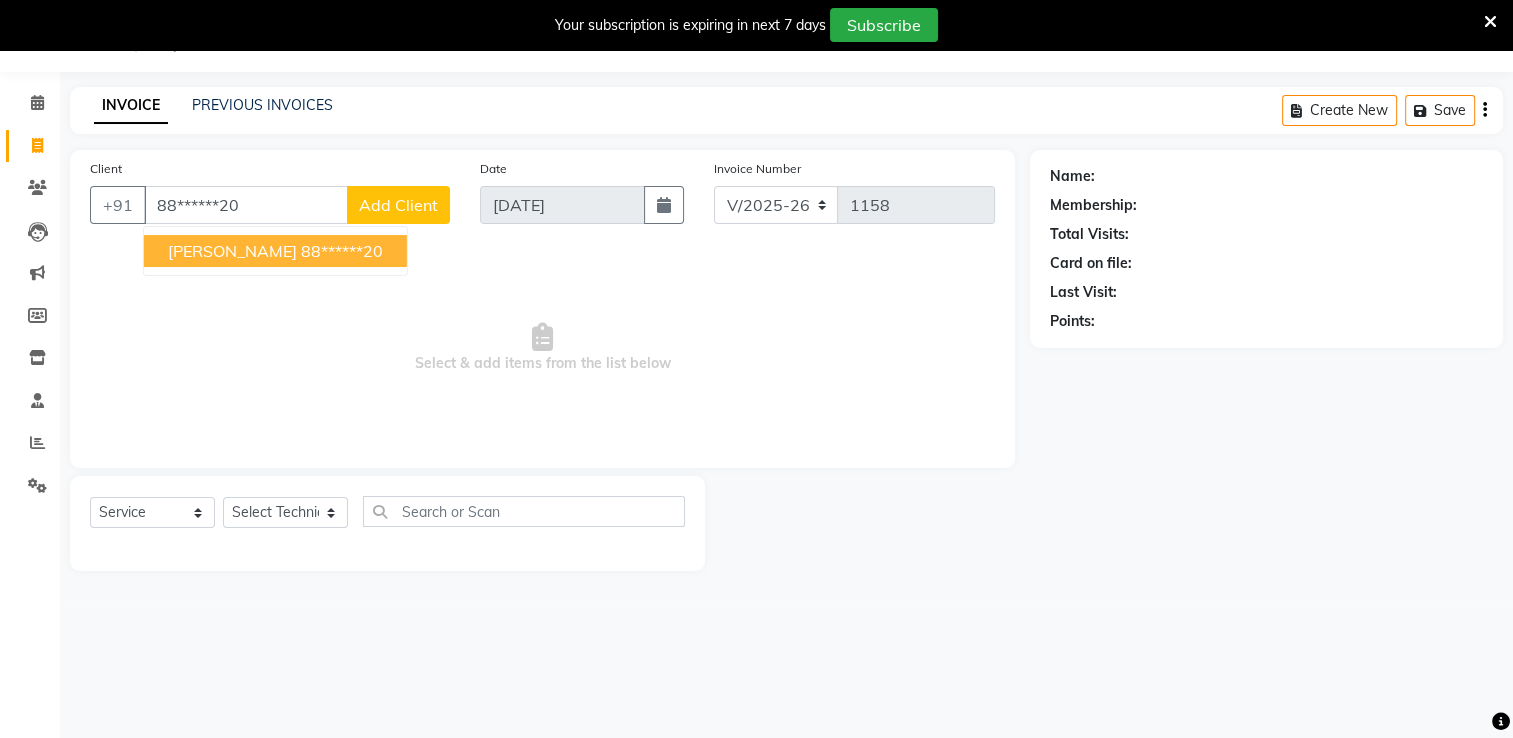 type on "88******20" 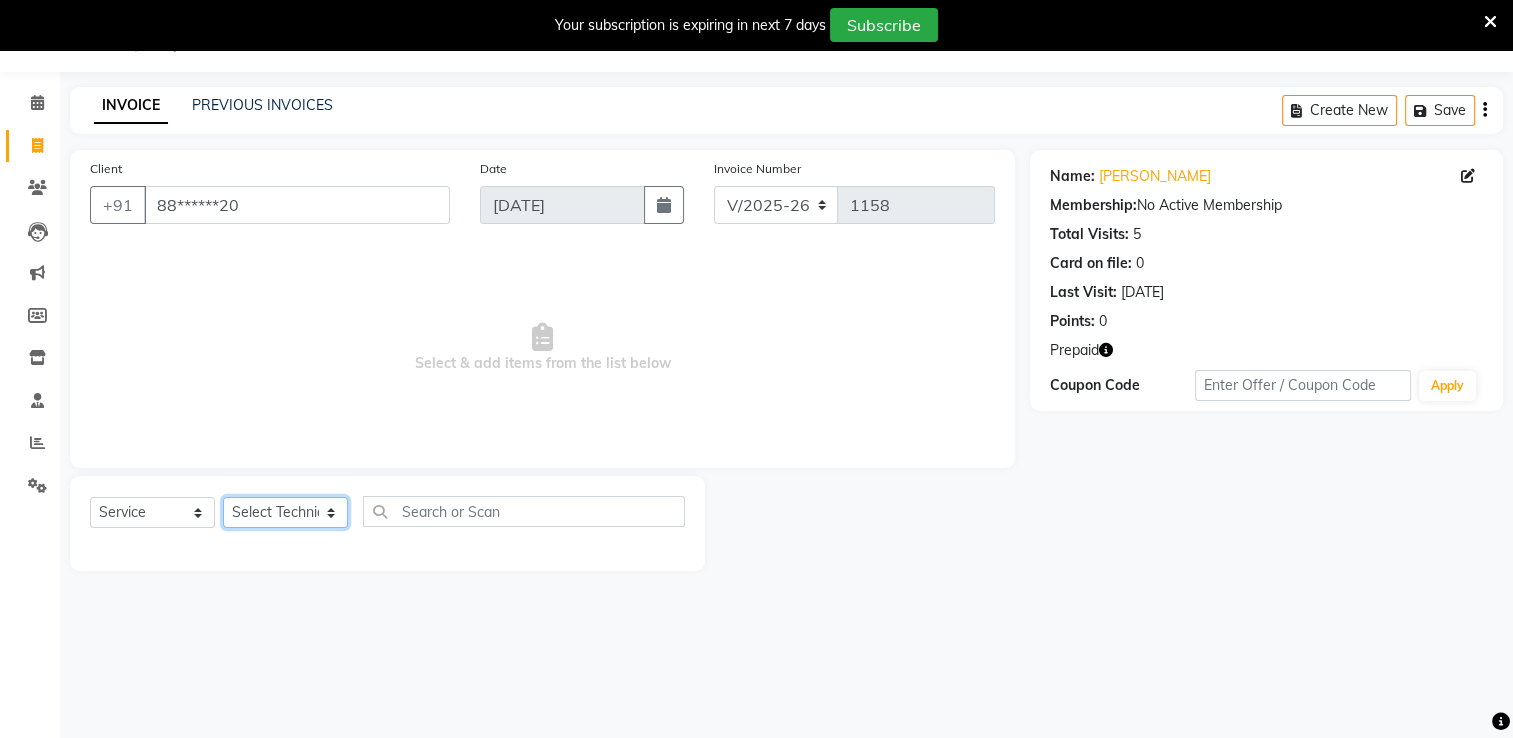 click on "Select Technician AMGHA ARISH [PERSON_NAME] [PERSON_NAME] [PERSON_NAME] [PERSON_NAME] kupu Manager [PERSON_NAME] Owner [PERSON_NAME] [PERSON_NAME]" 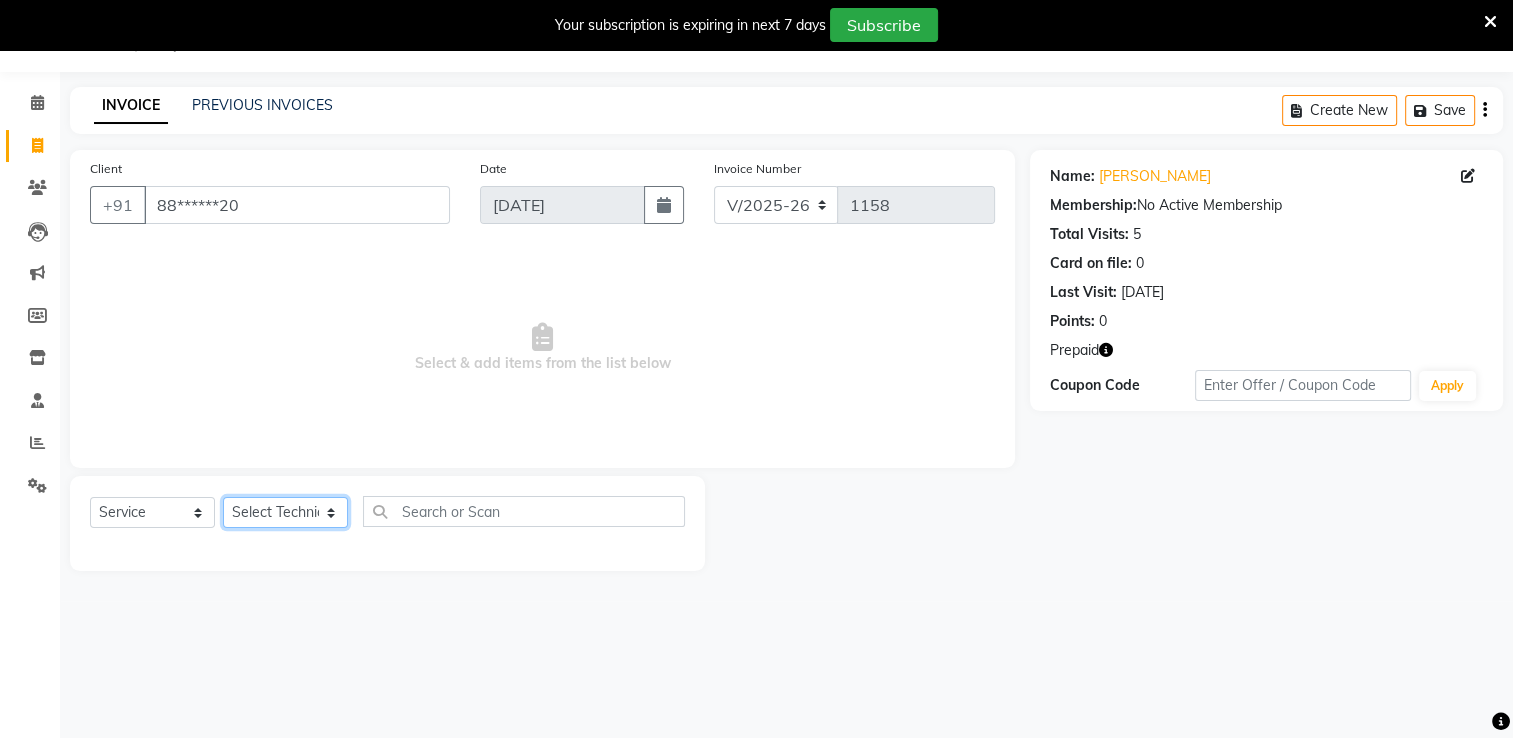 select on "68696" 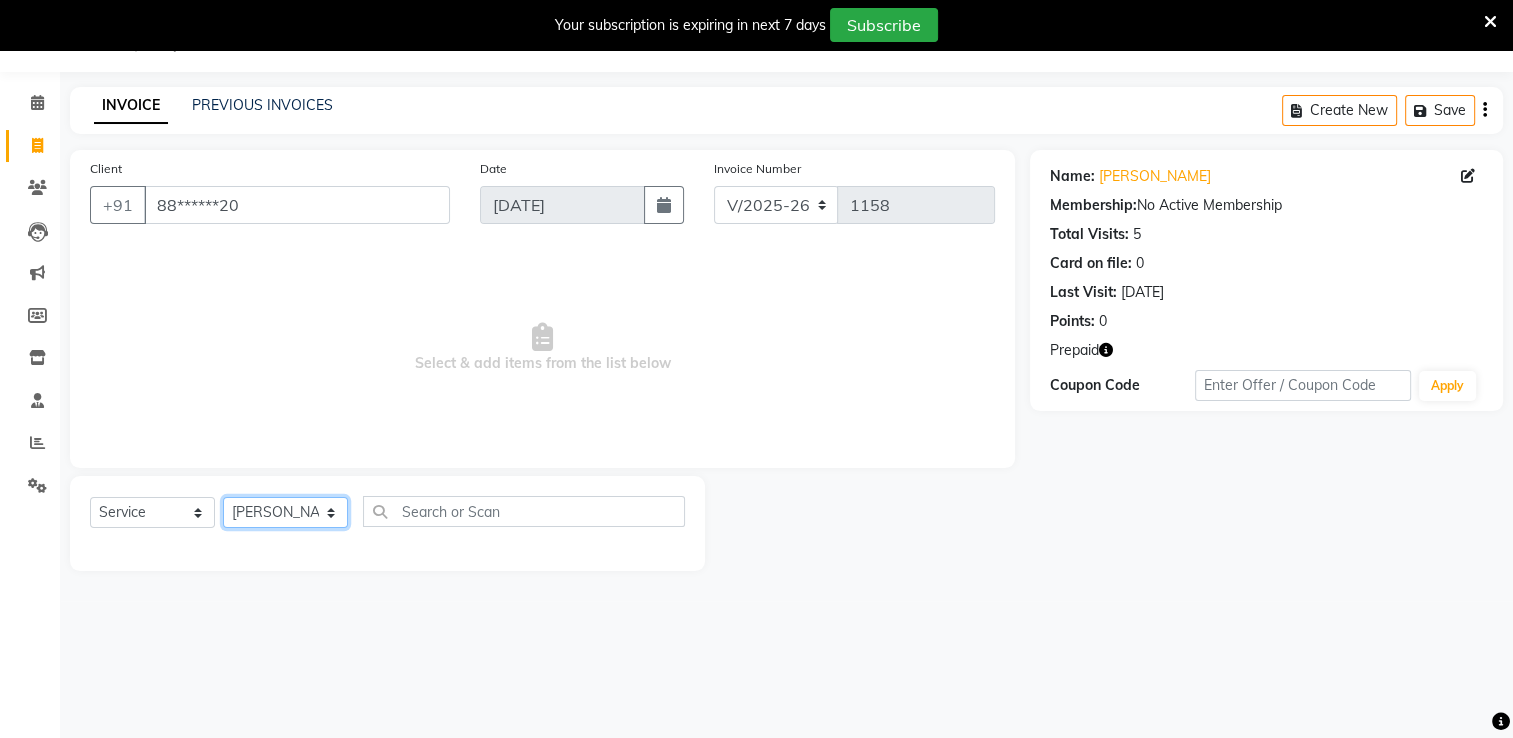 click on "Select Technician AMGHA ARISH [PERSON_NAME] [PERSON_NAME] [PERSON_NAME] [PERSON_NAME] kupu Manager [PERSON_NAME] Owner [PERSON_NAME] [PERSON_NAME]" 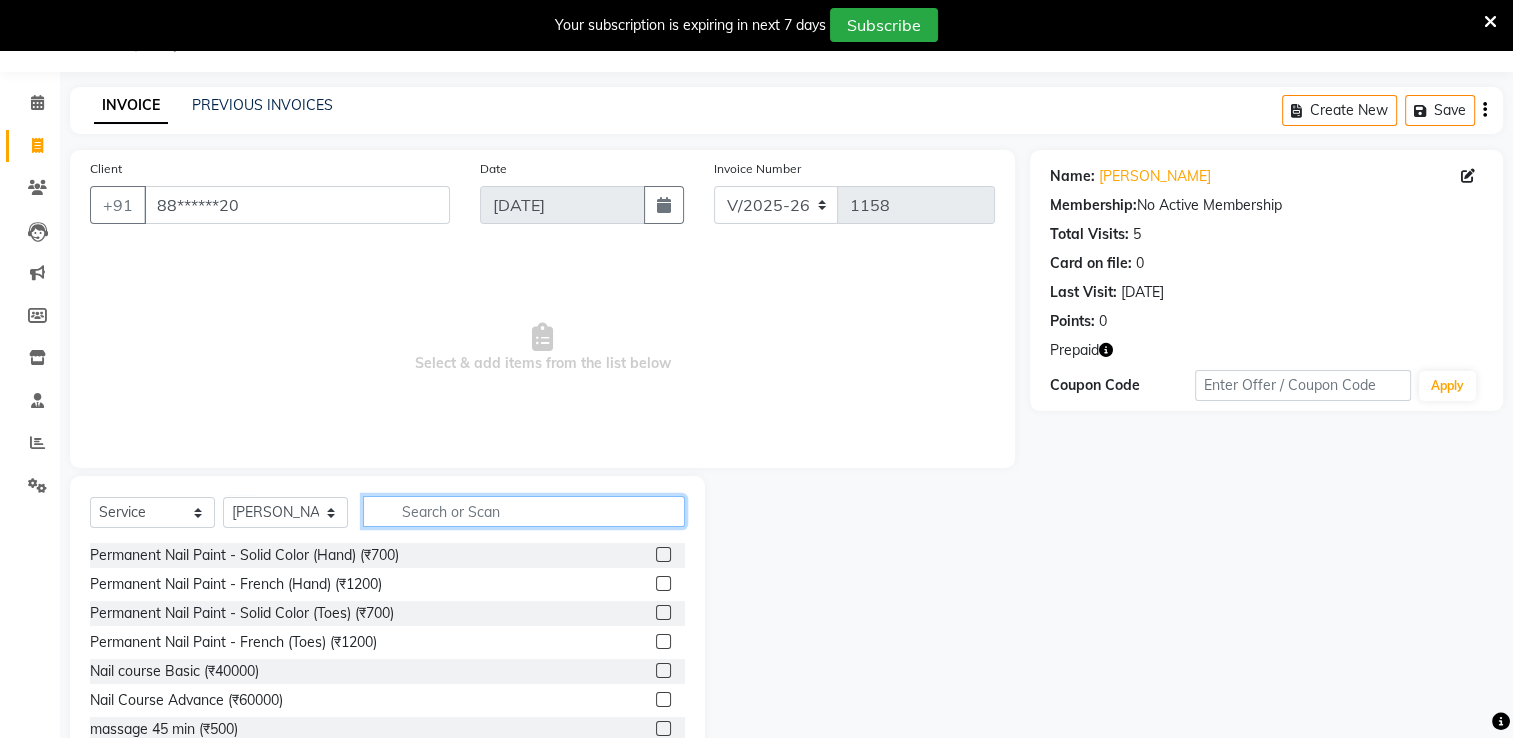 click 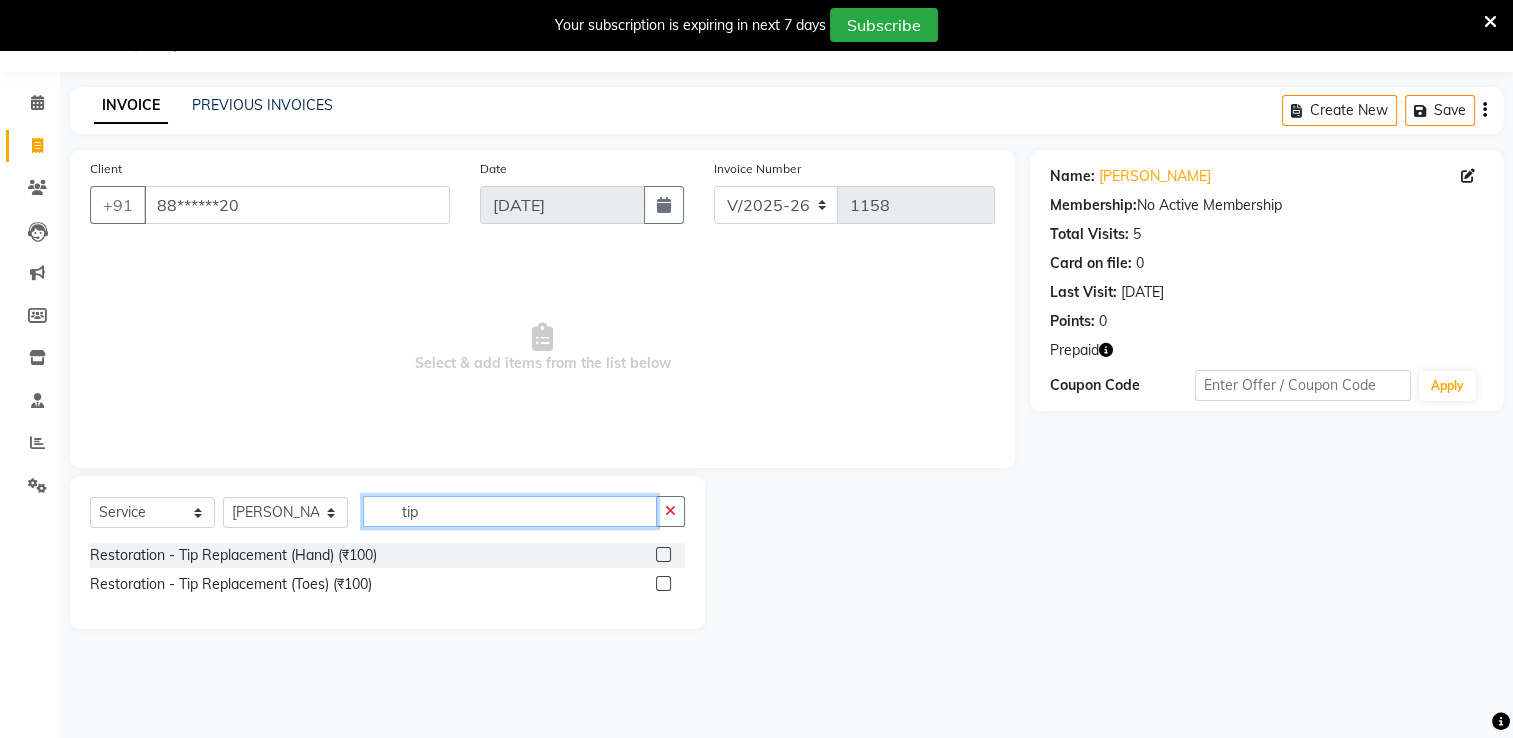 type on "tip" 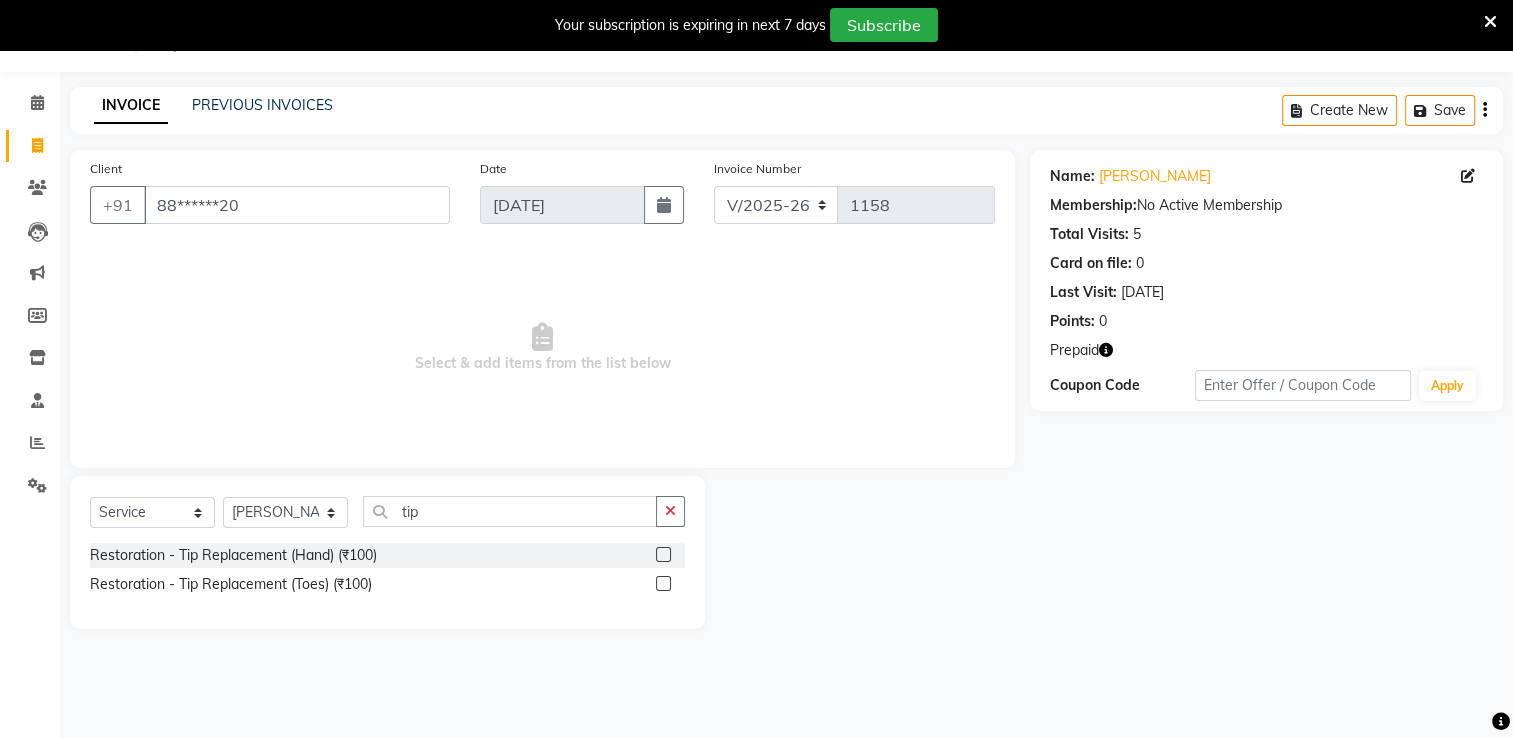 click 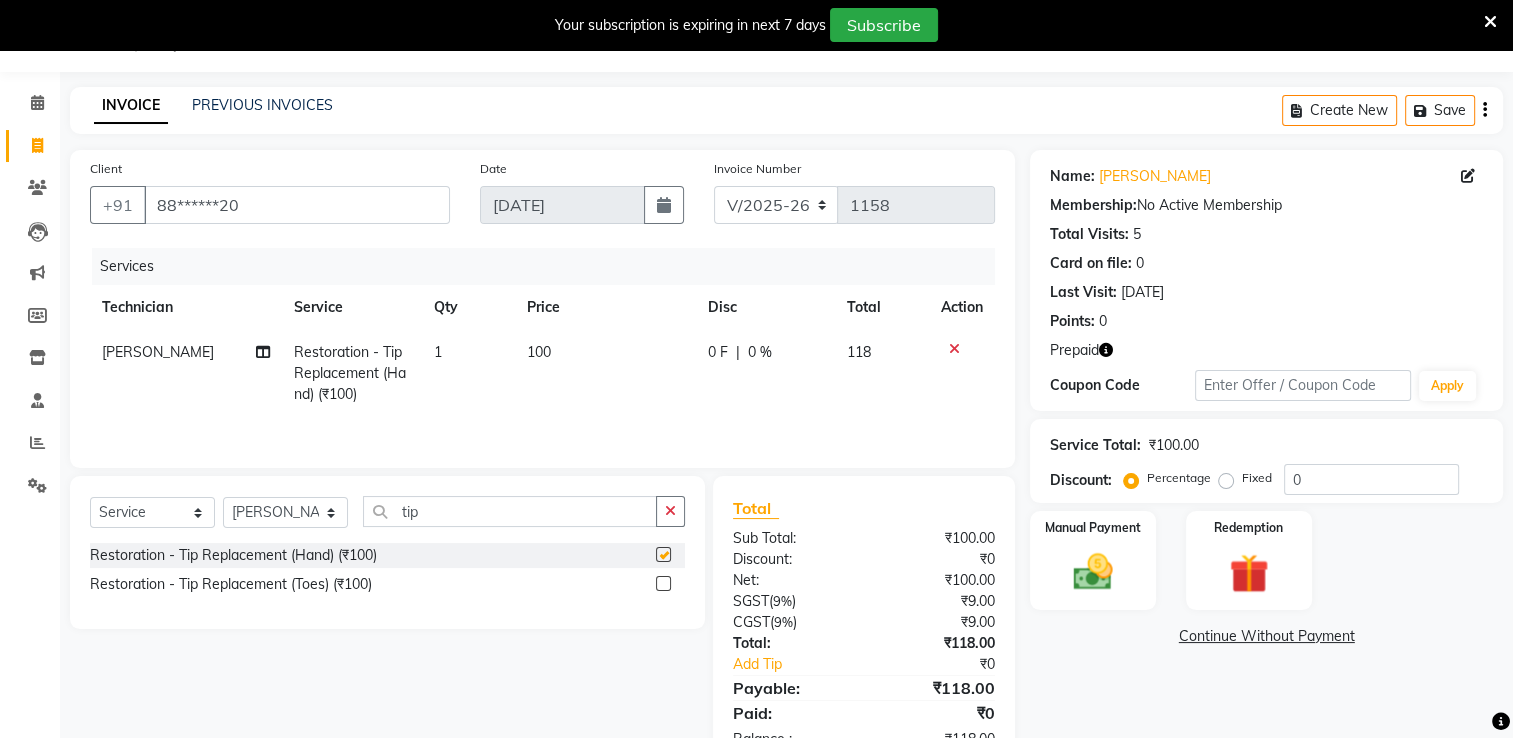 checkbox on "false" 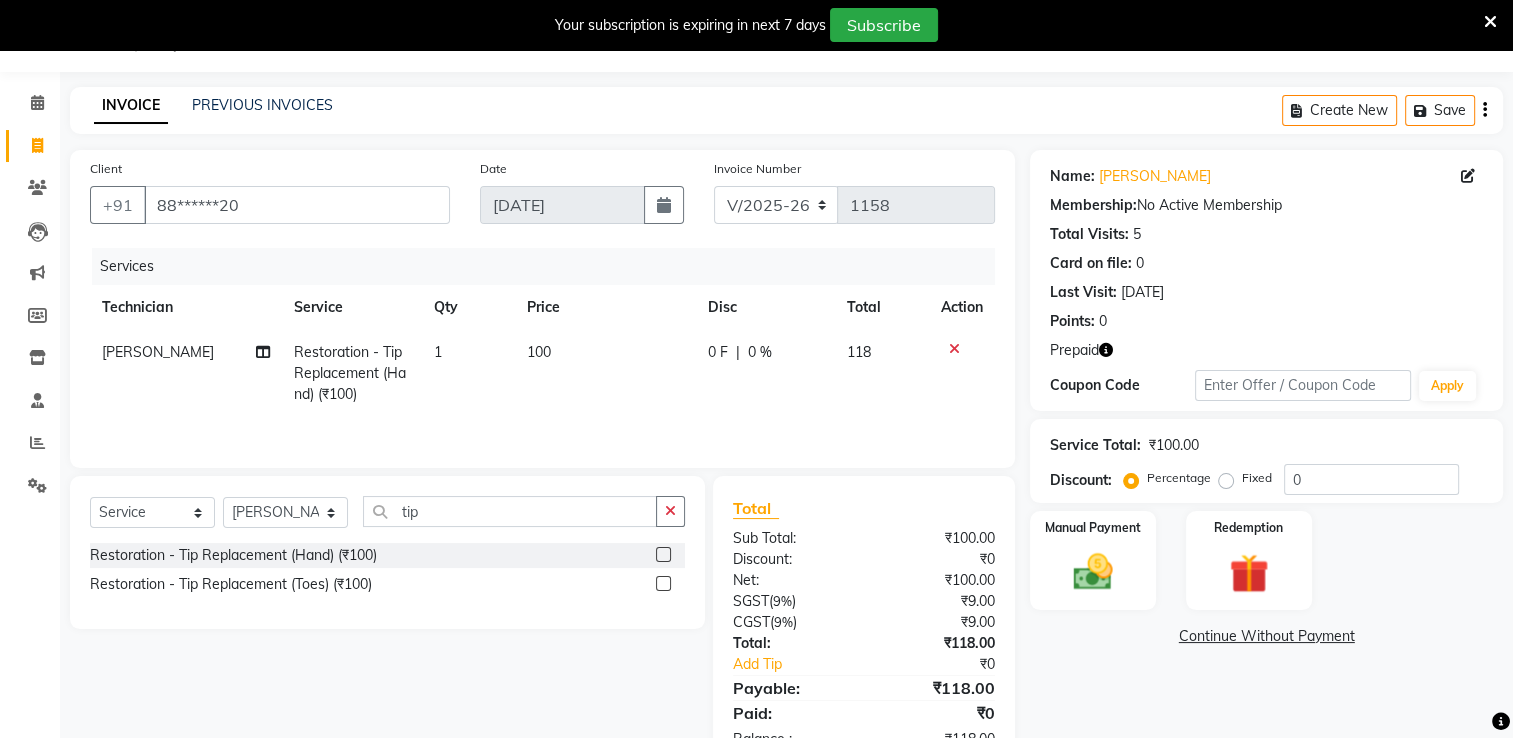 click on "1" 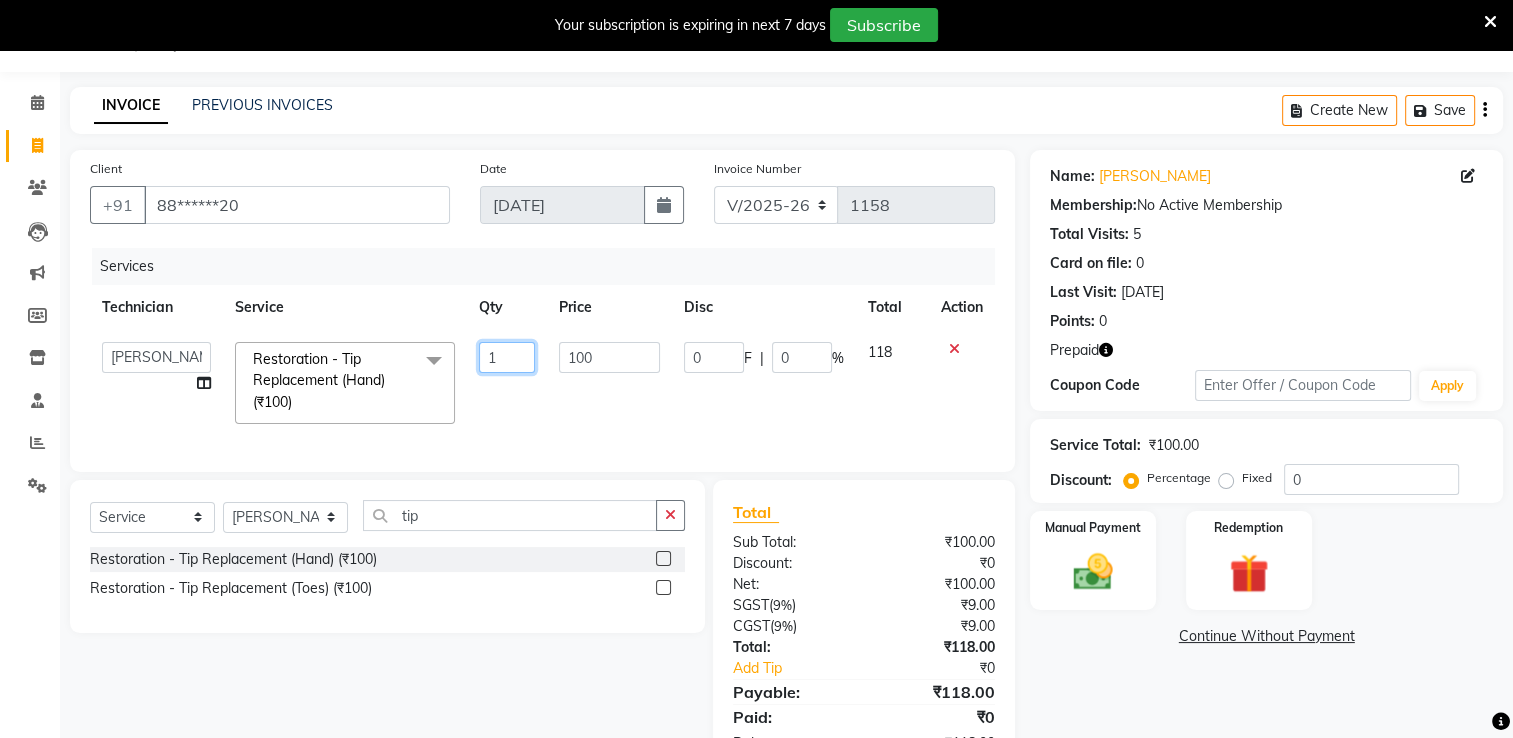 click on "1" 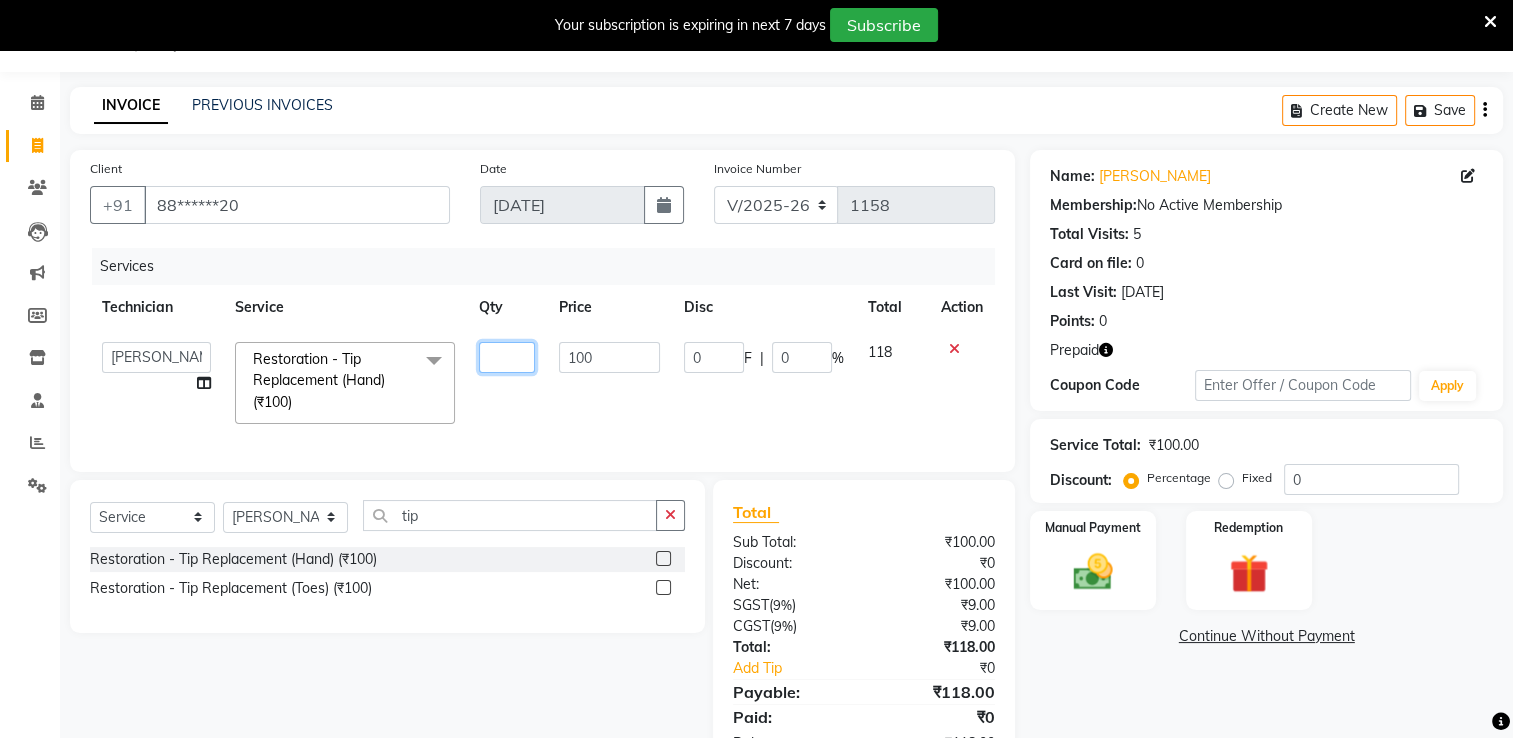 type on "2" 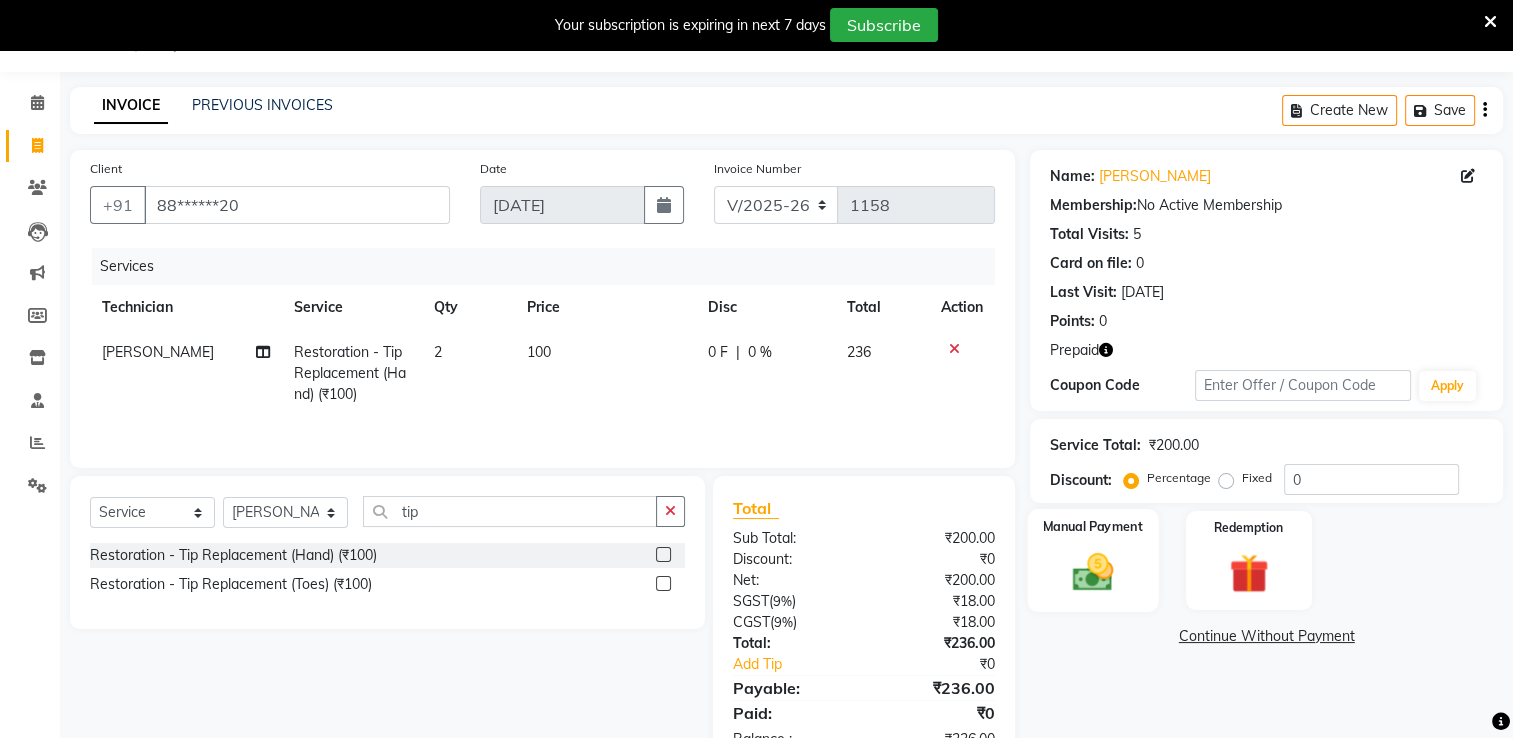 click on "Manual Payment" 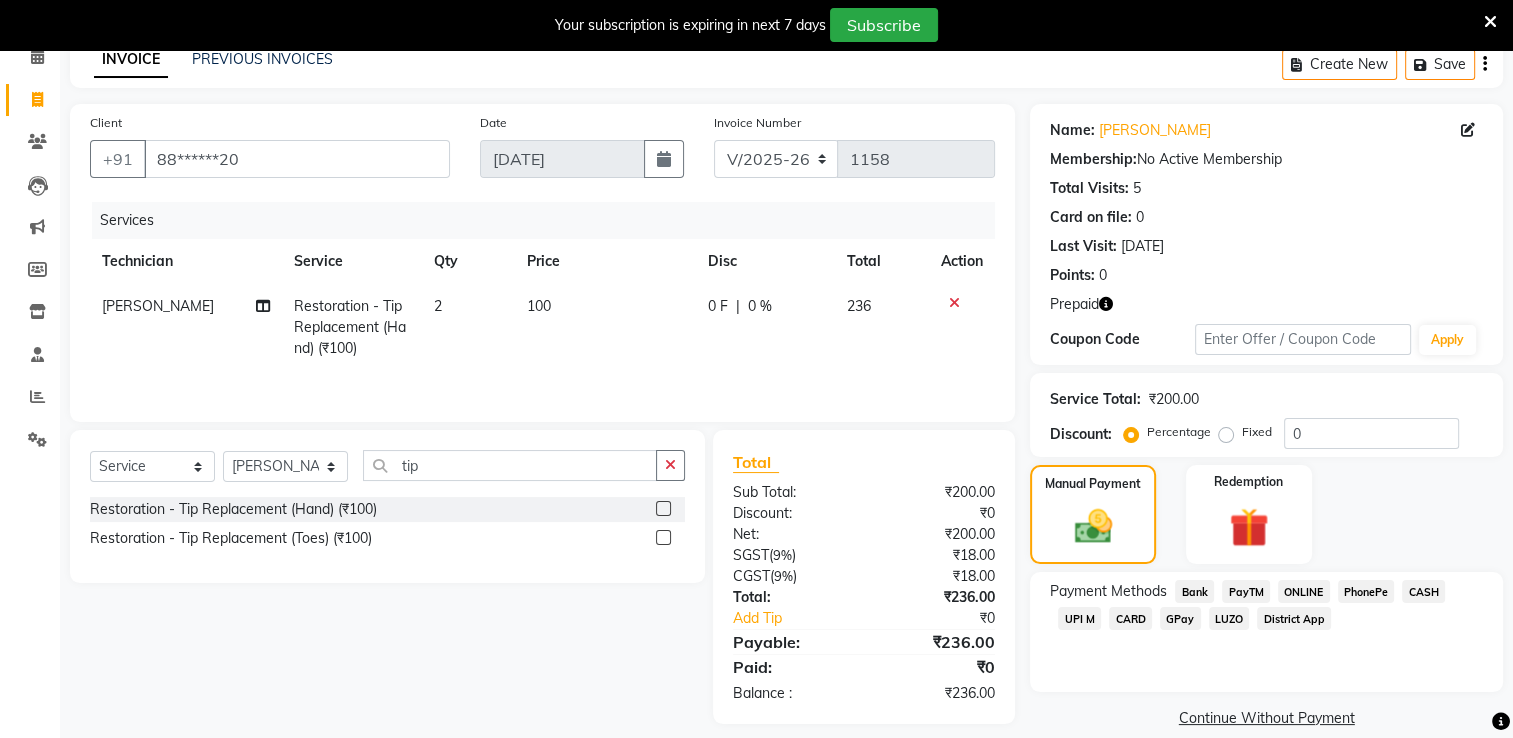 scroll, scrollTop: 120, scrollLeft: 0, axis: vertical 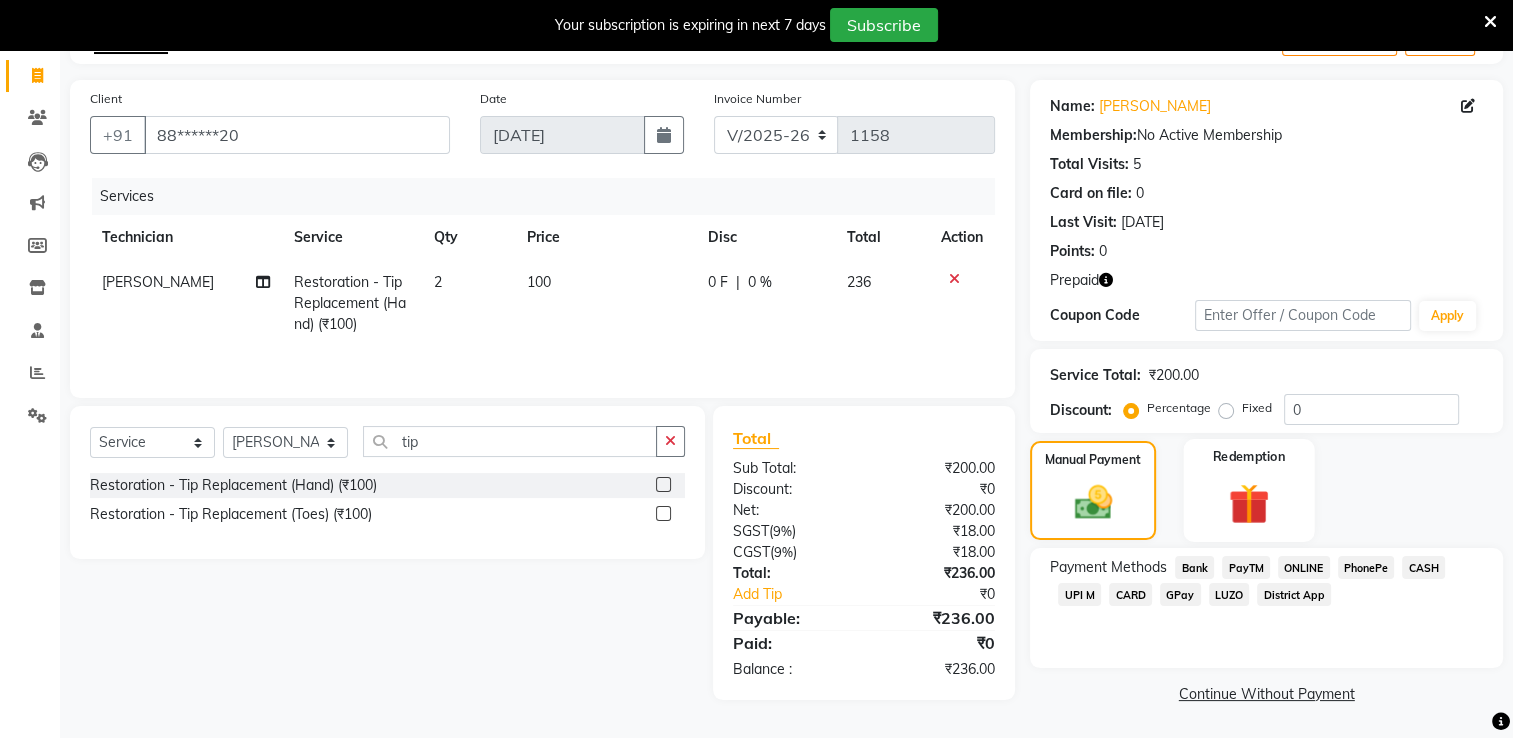 click 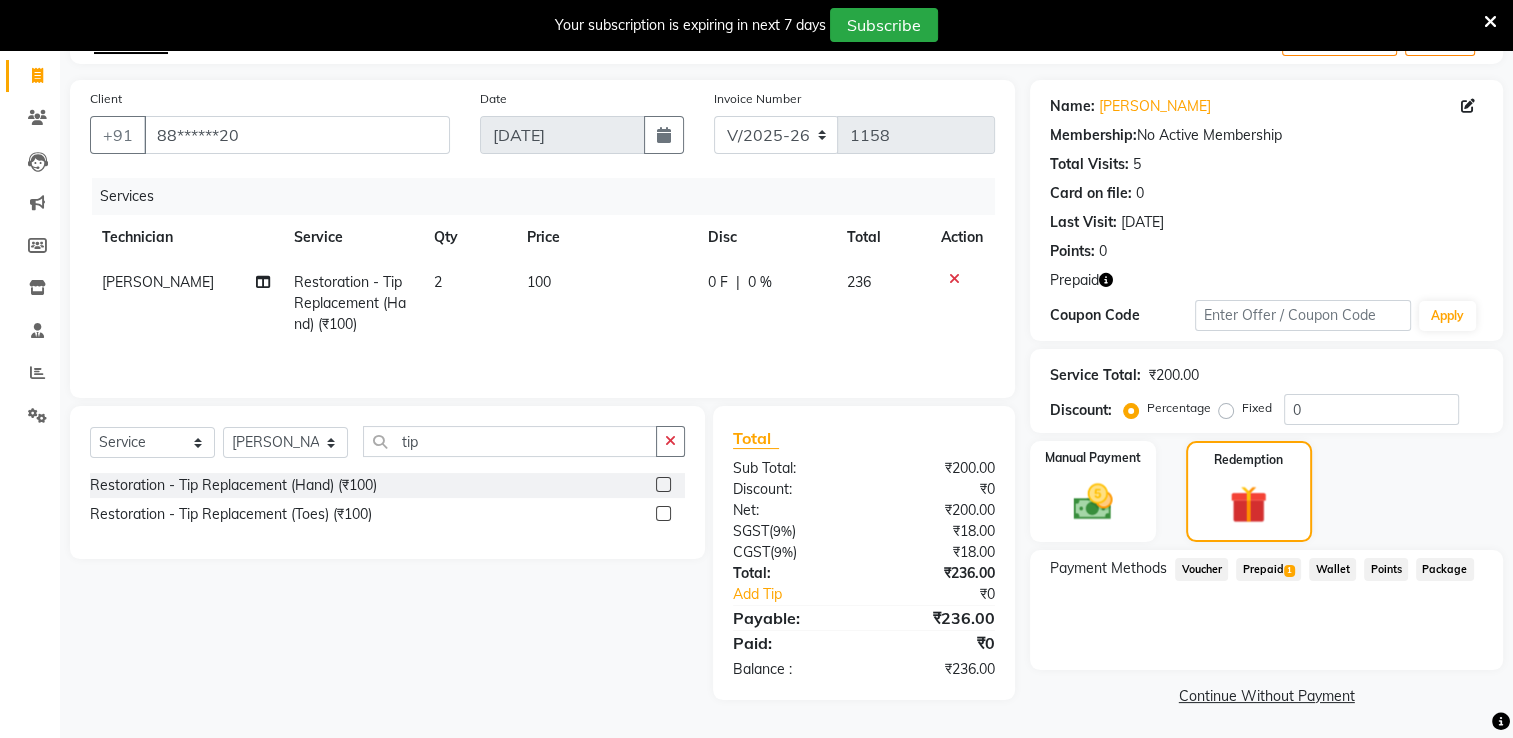 click on "100" 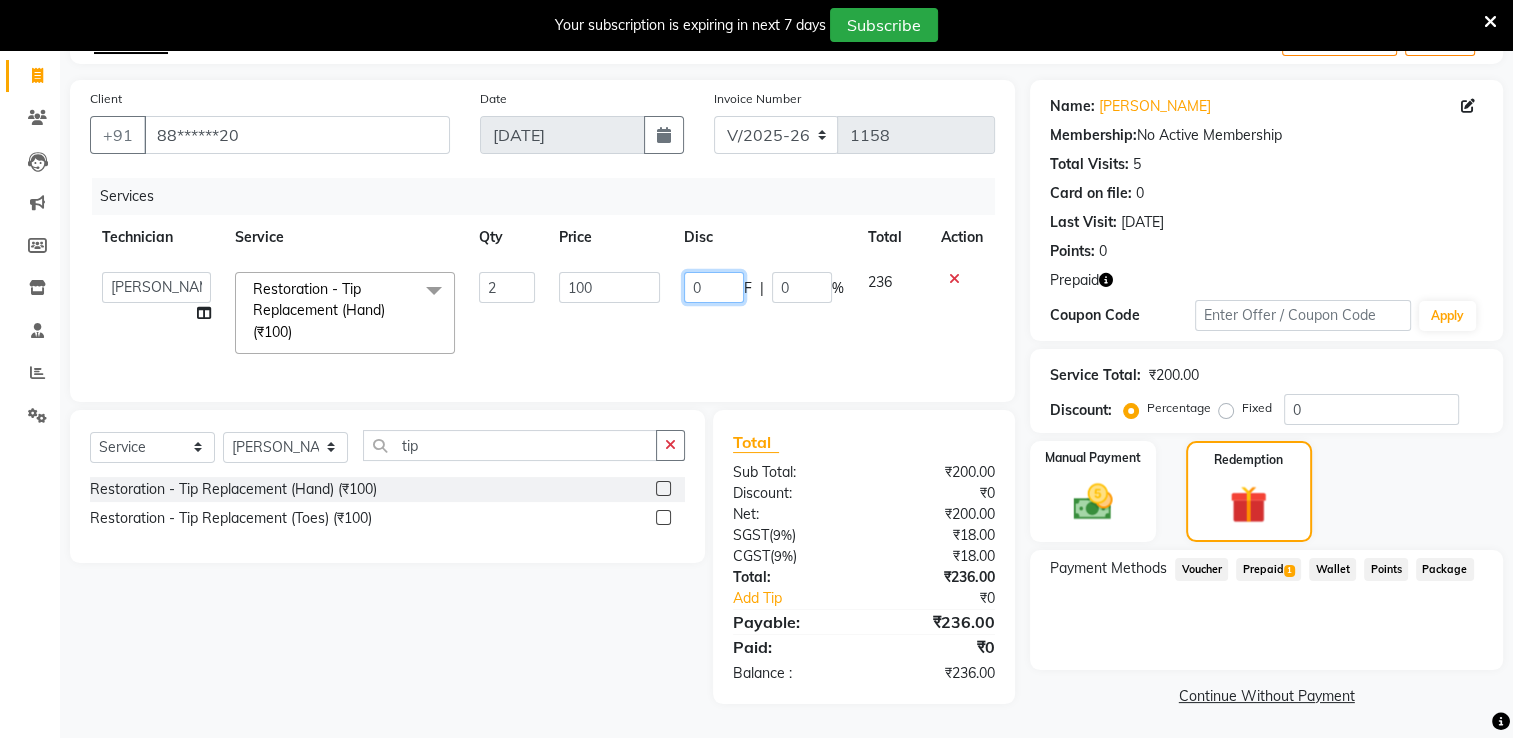 click on "0" 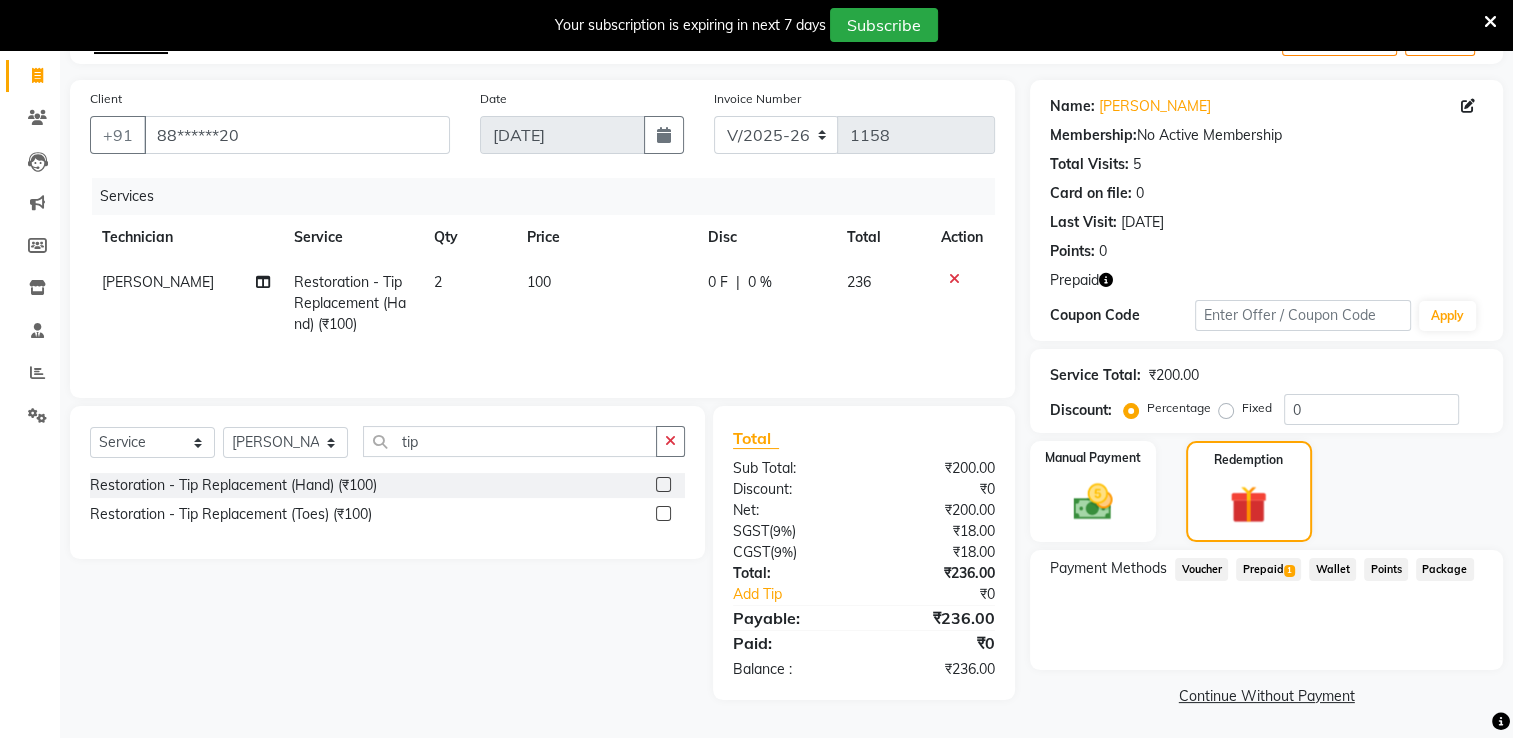 click on "100" 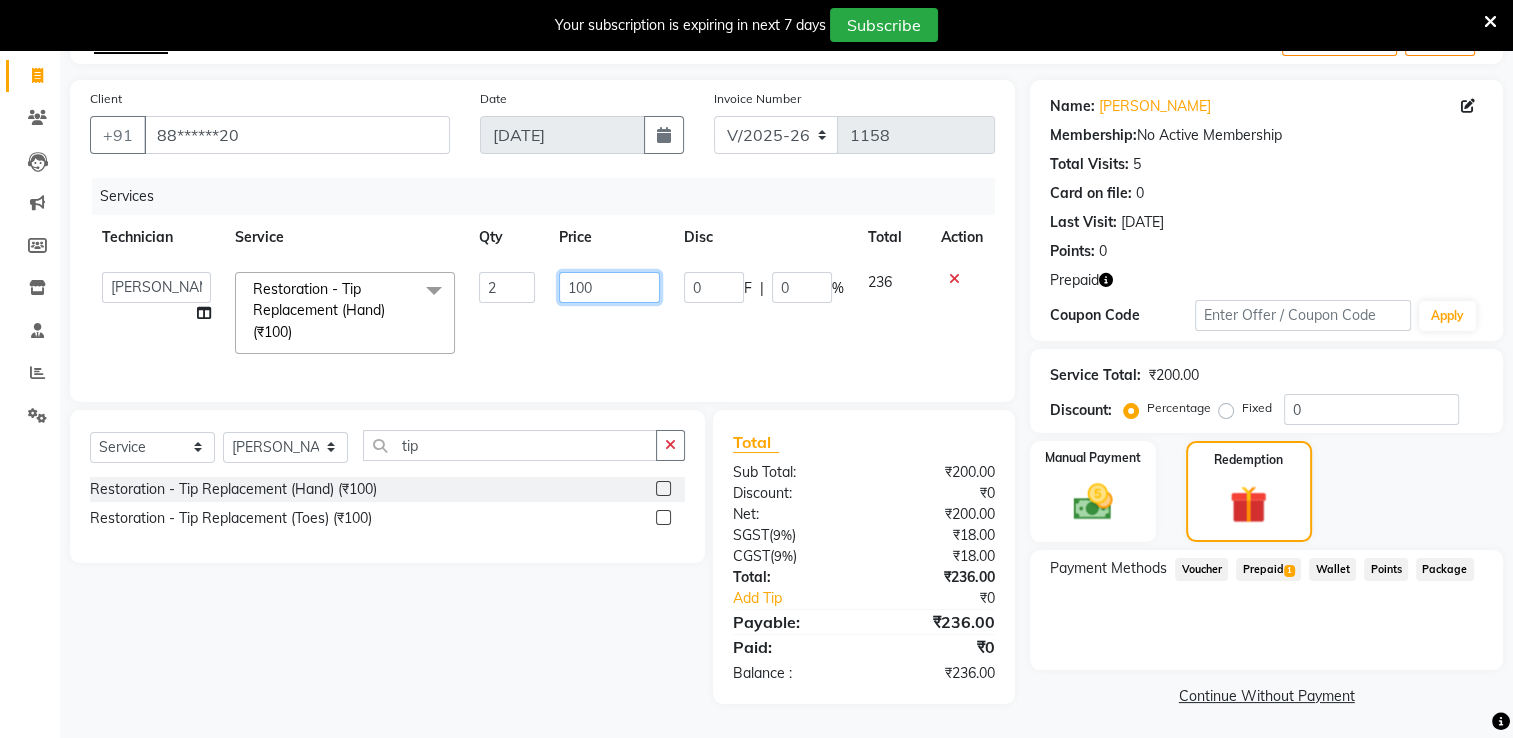 click on "100" 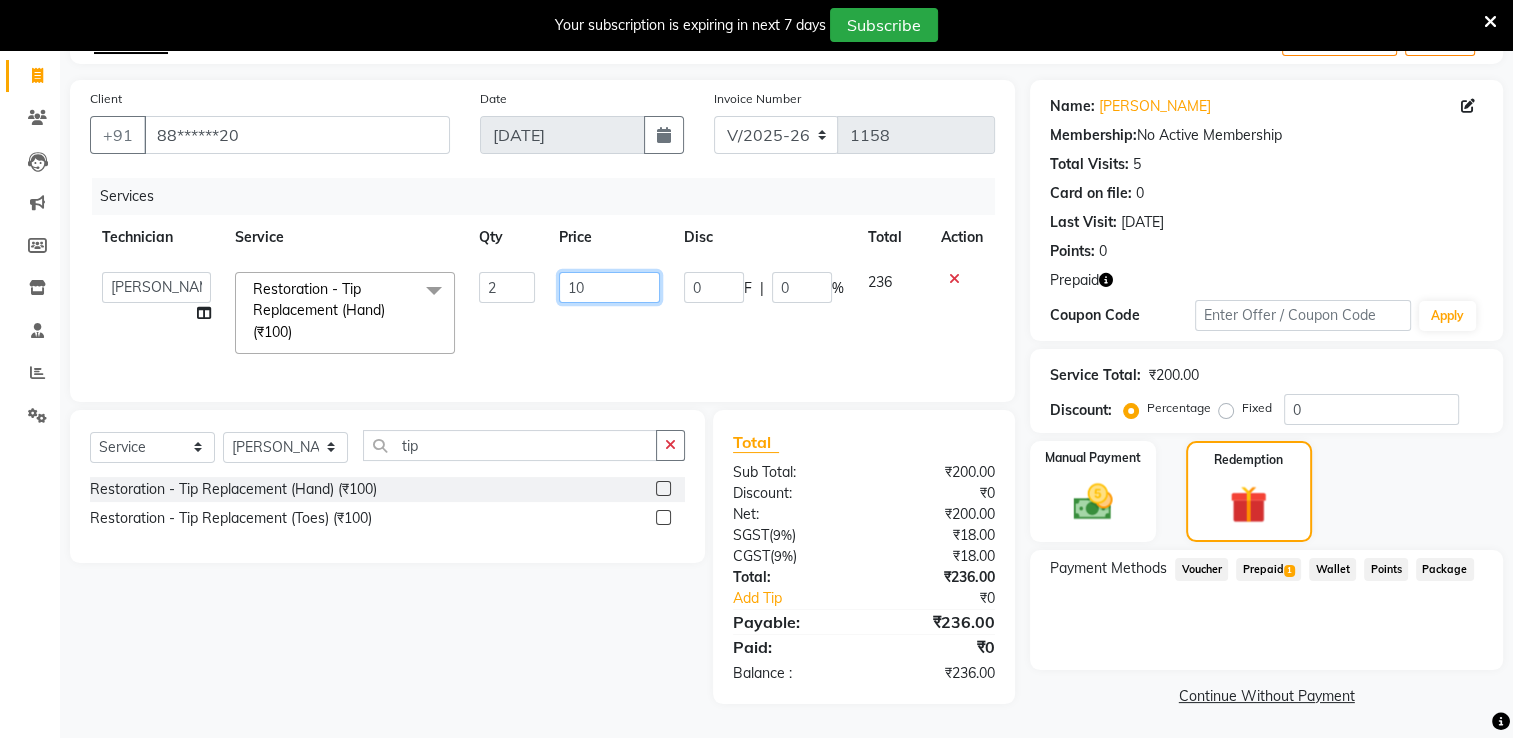 type on "1" 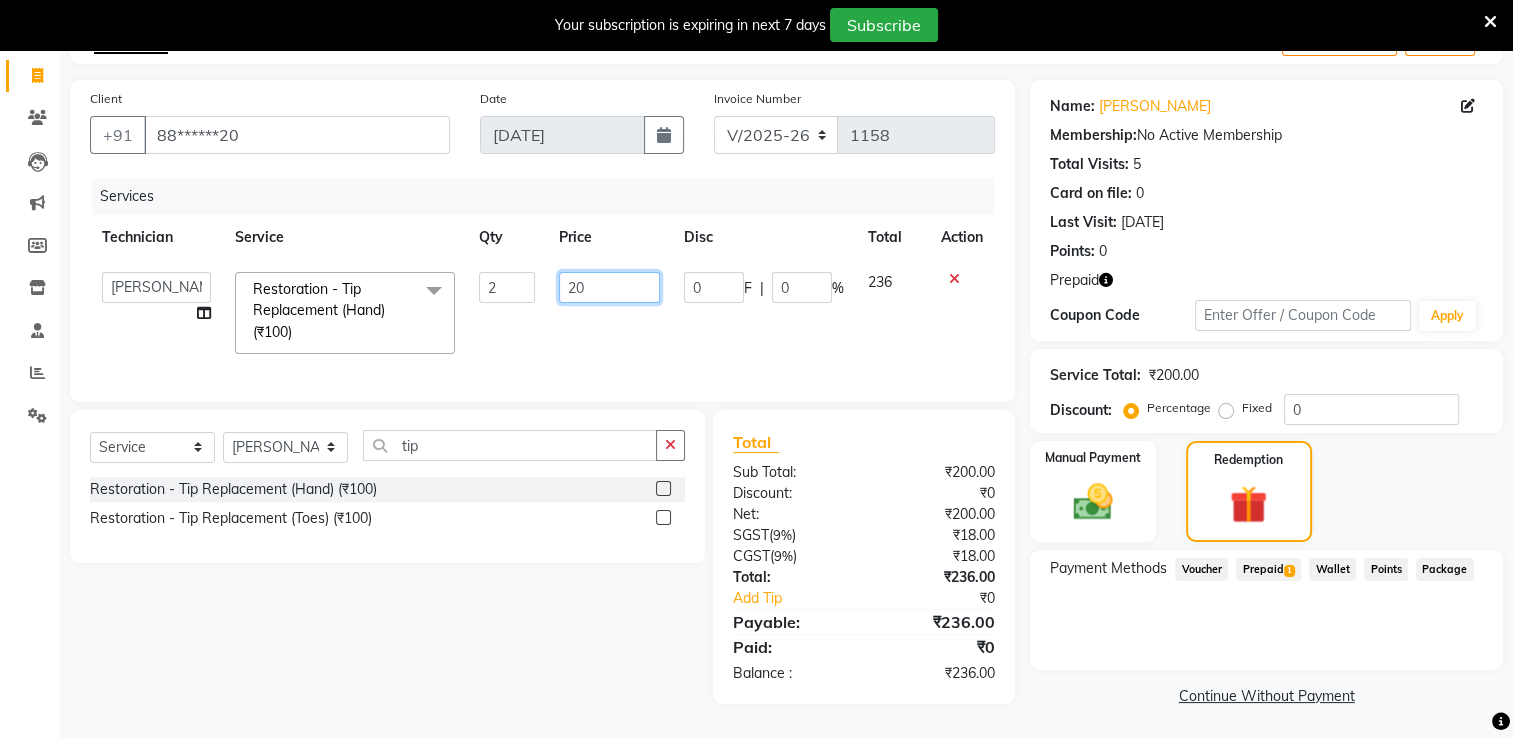 type on "200" 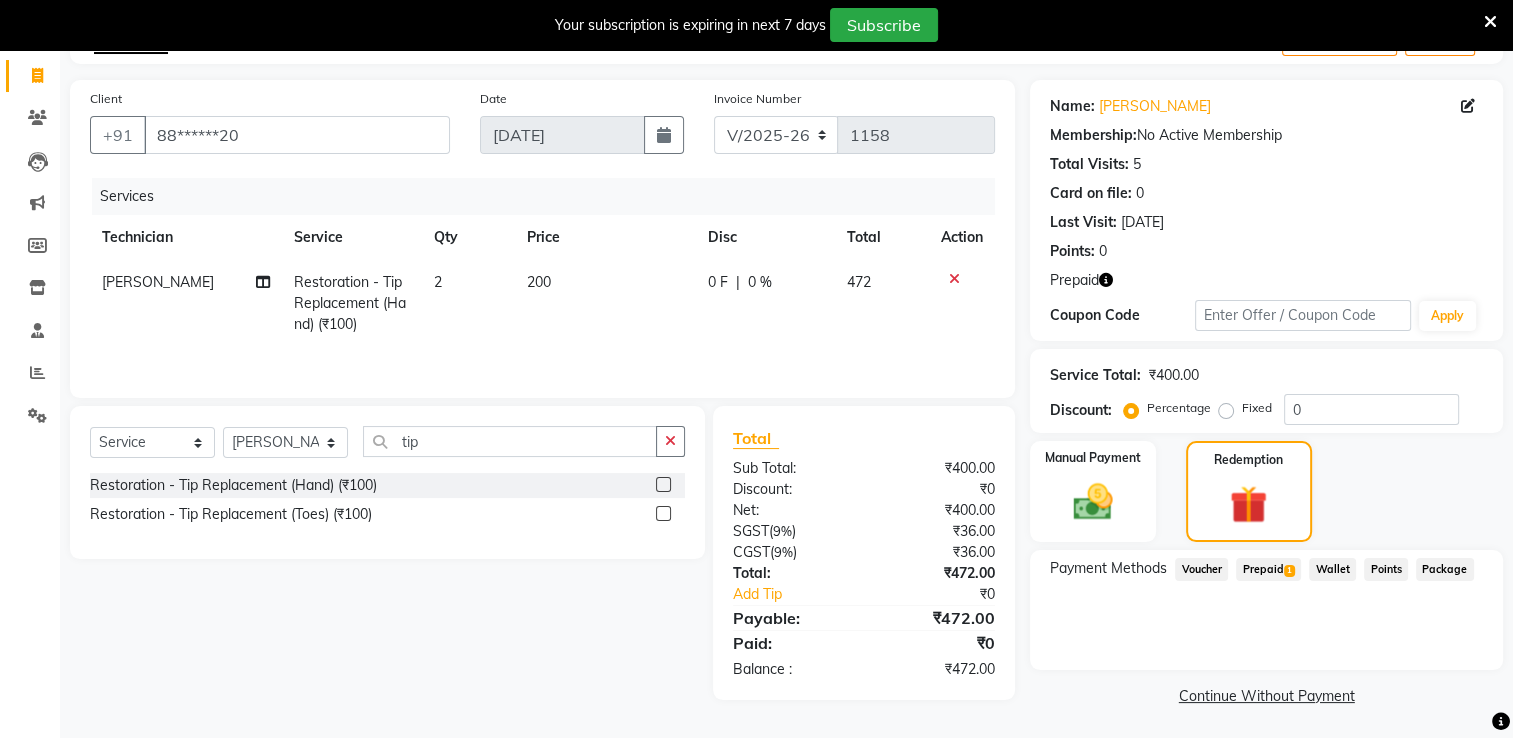 click on "0 F" 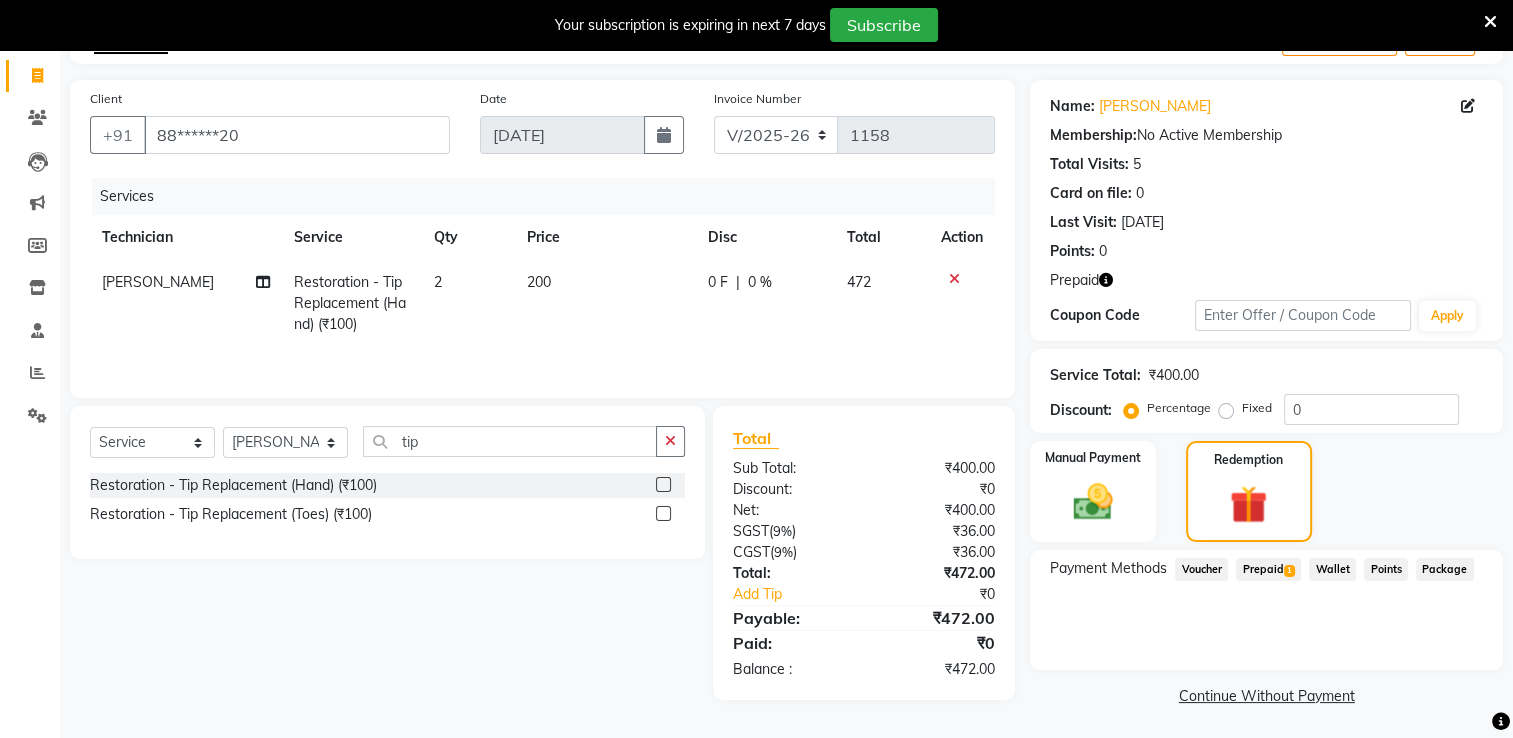 select on "68696" 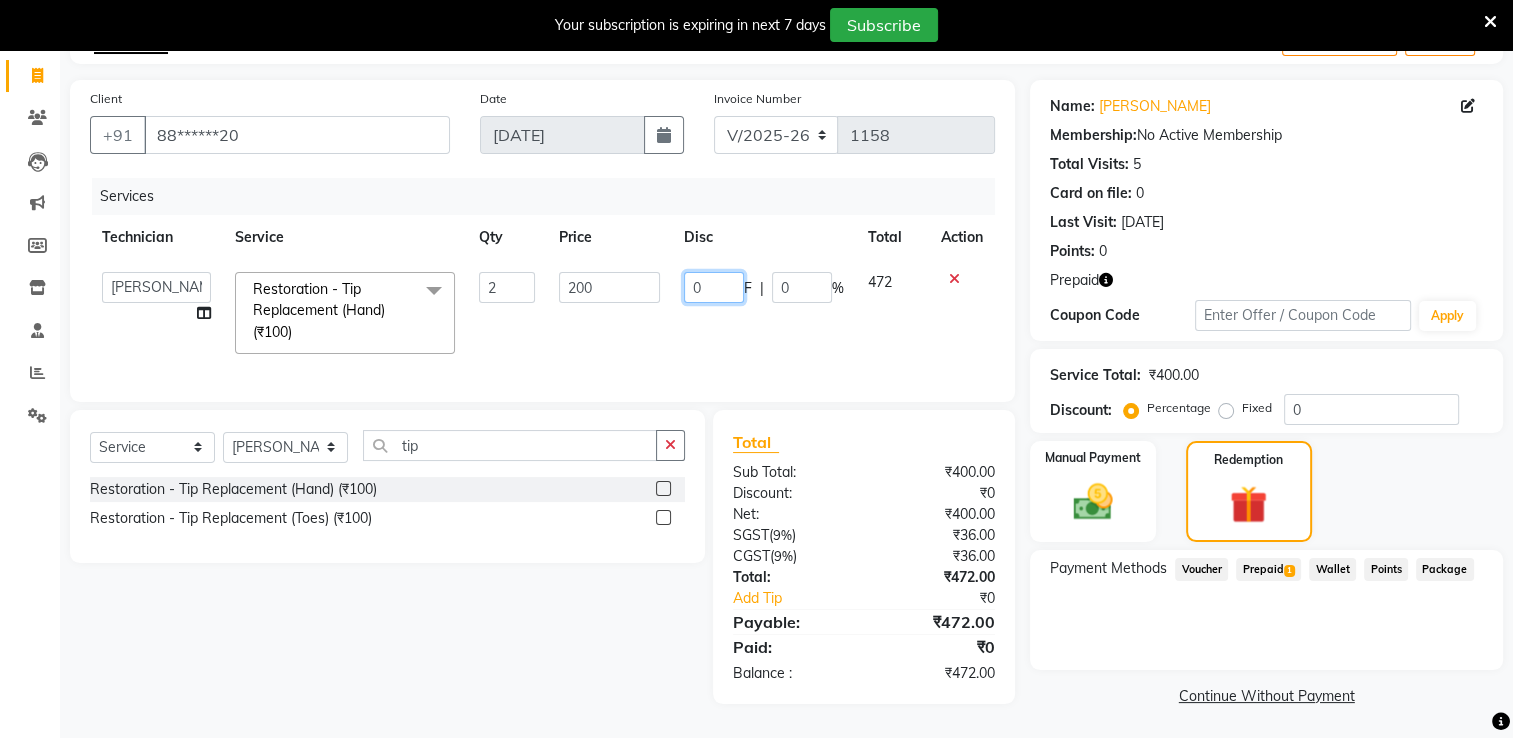 click on "0" 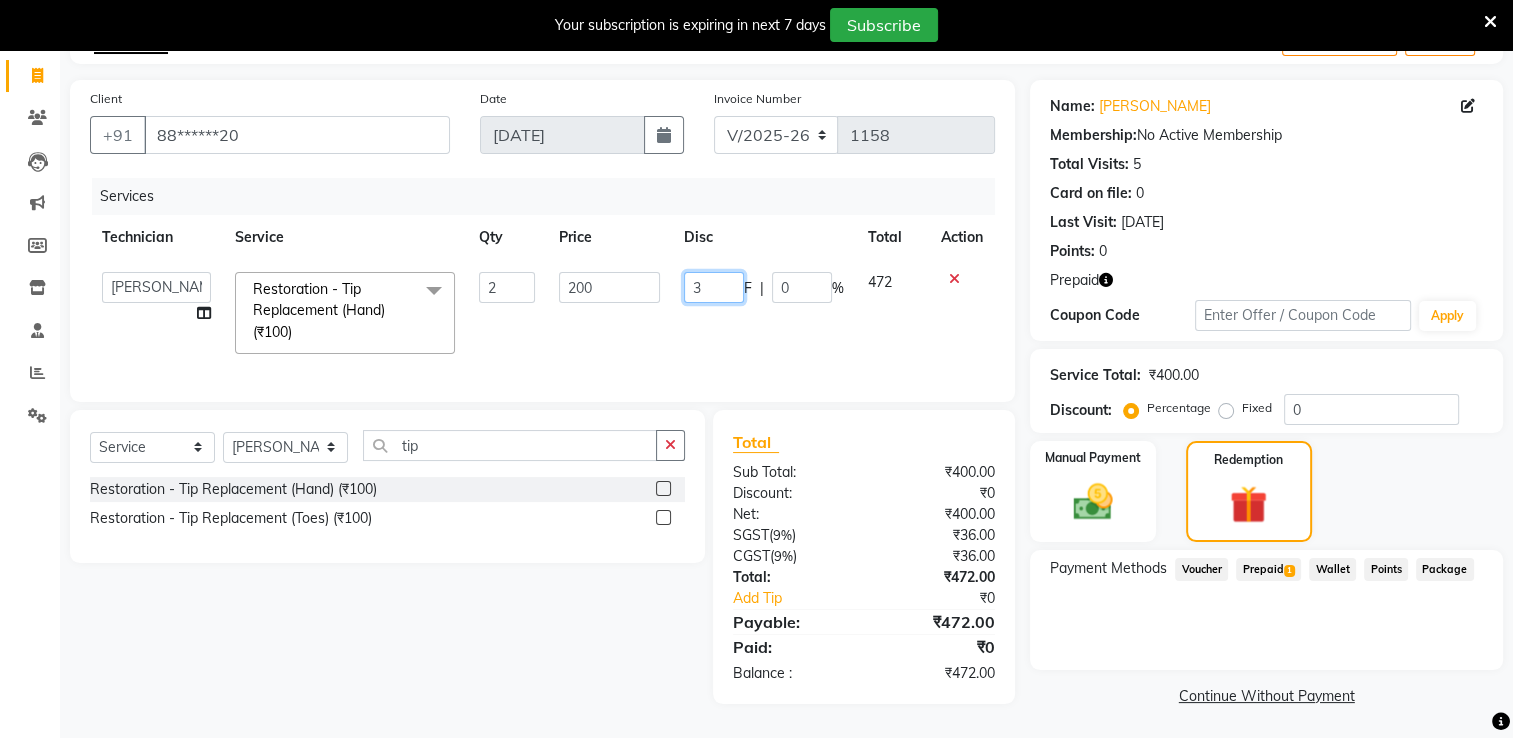 type on "36" 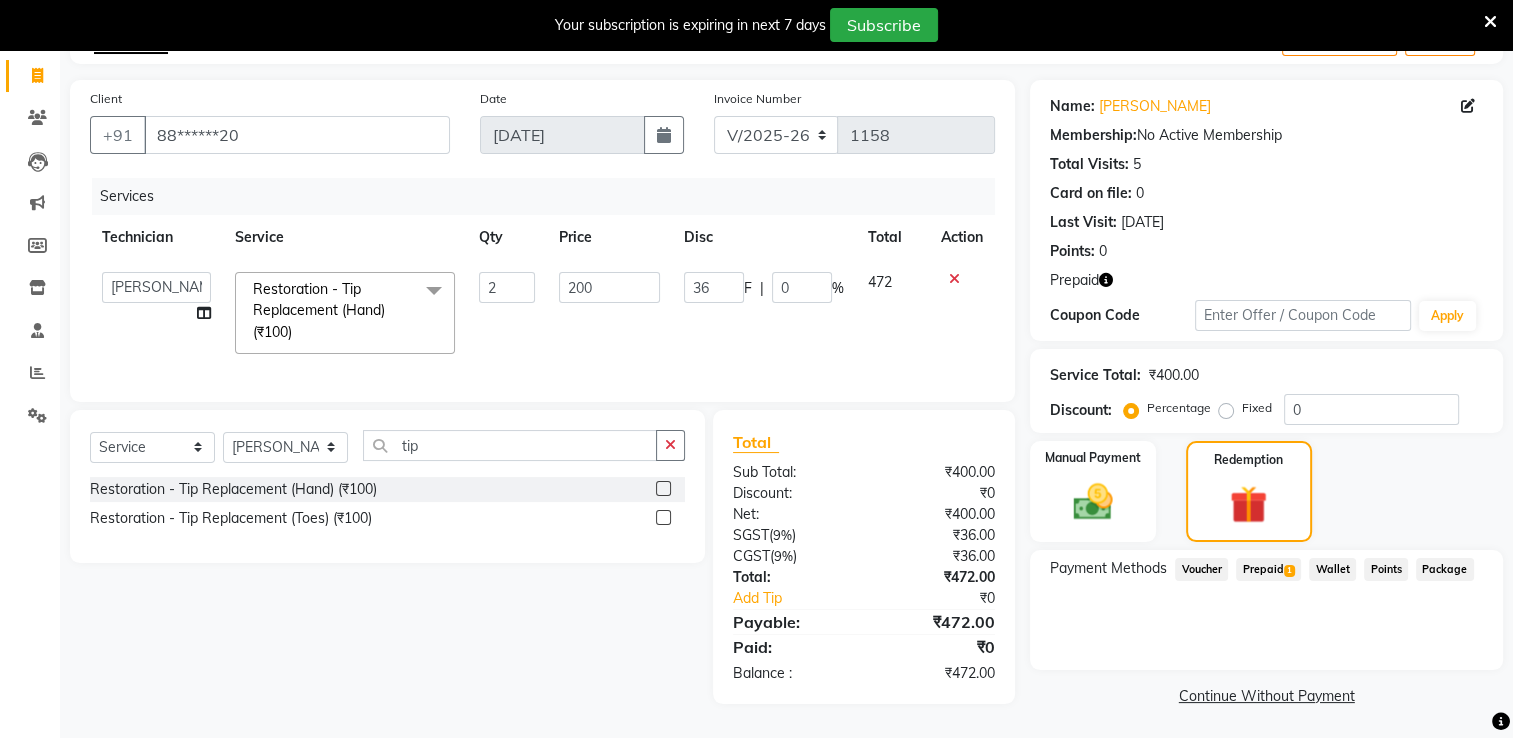 click on "Payment Methods  Voucher   Prepaid  1  Wallet   Points   Package" 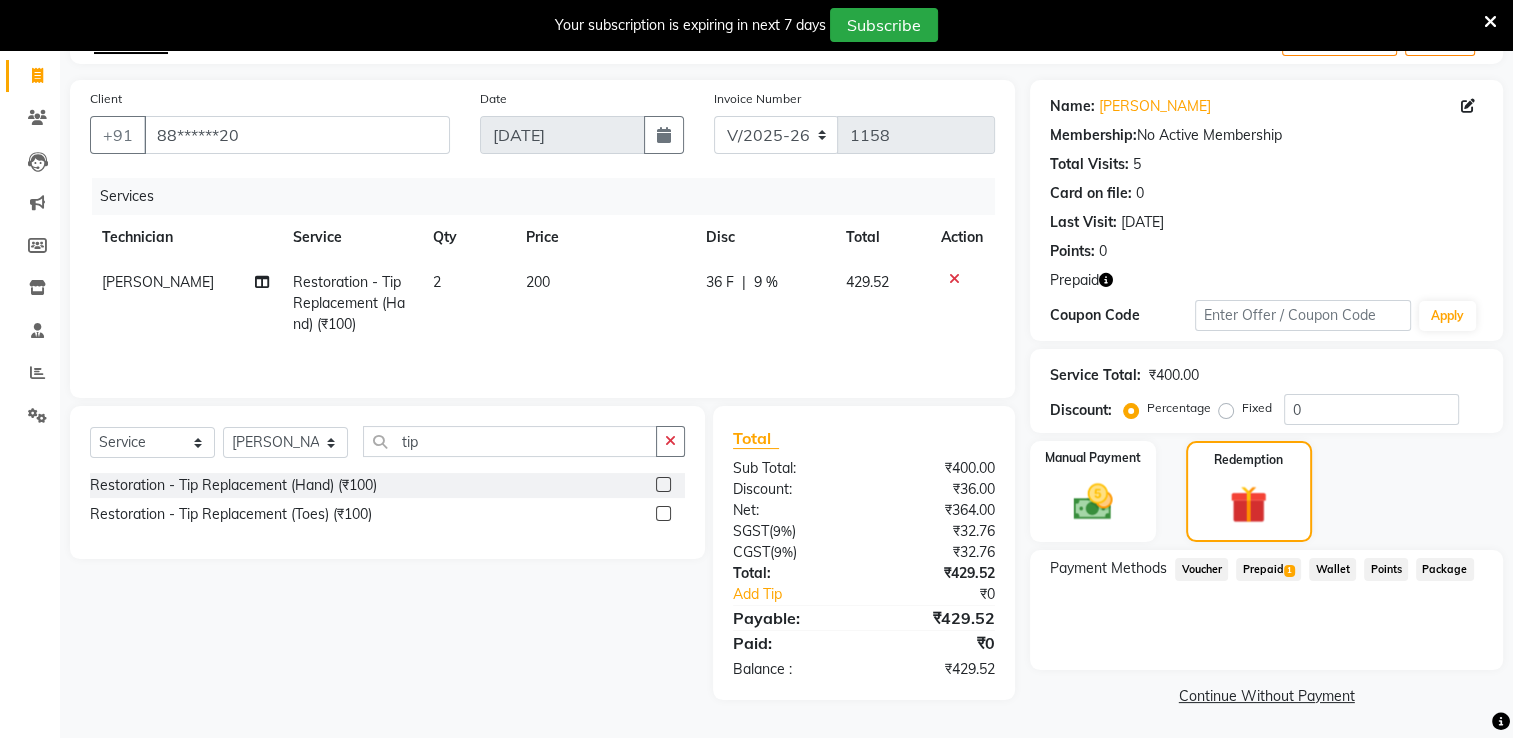 click on "36 F" 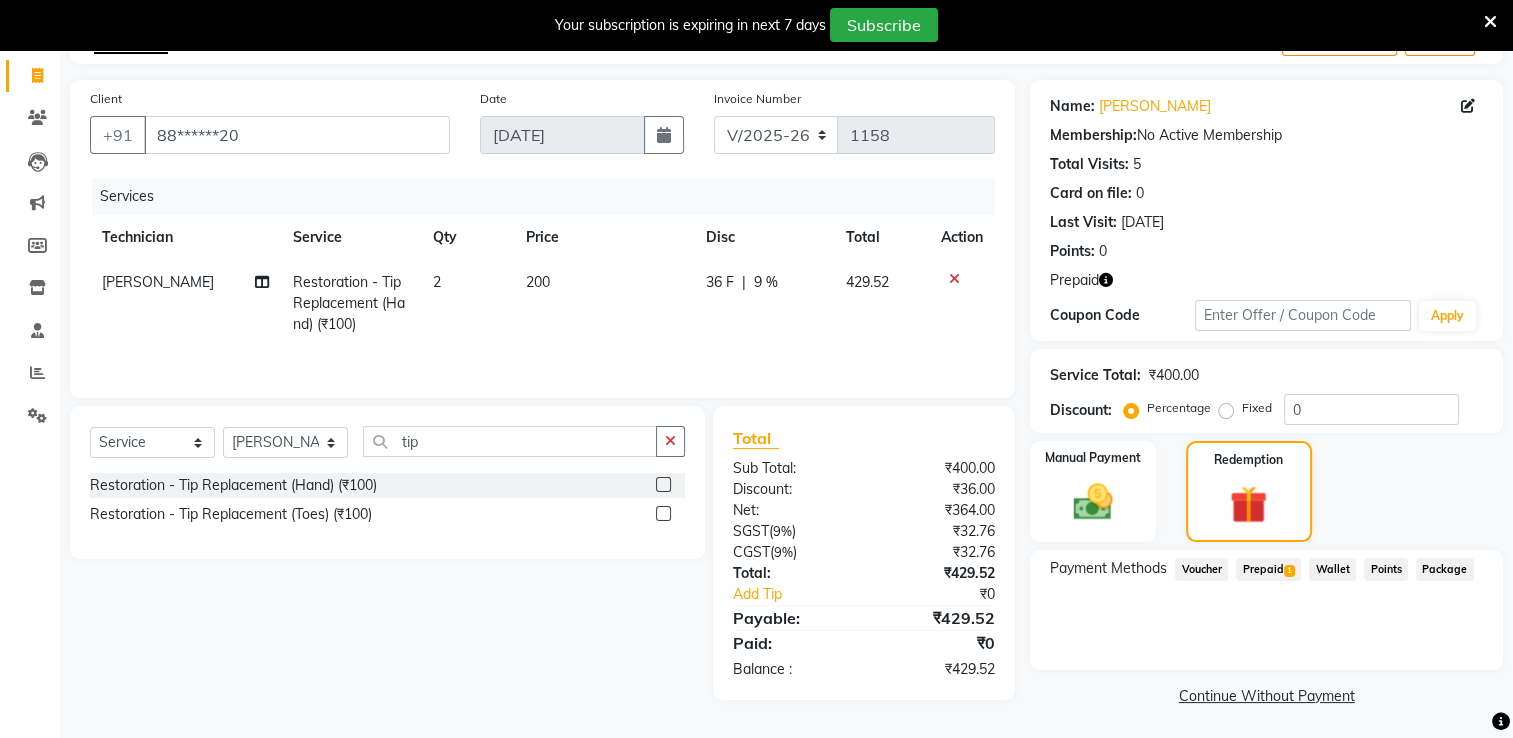 select on "68696" 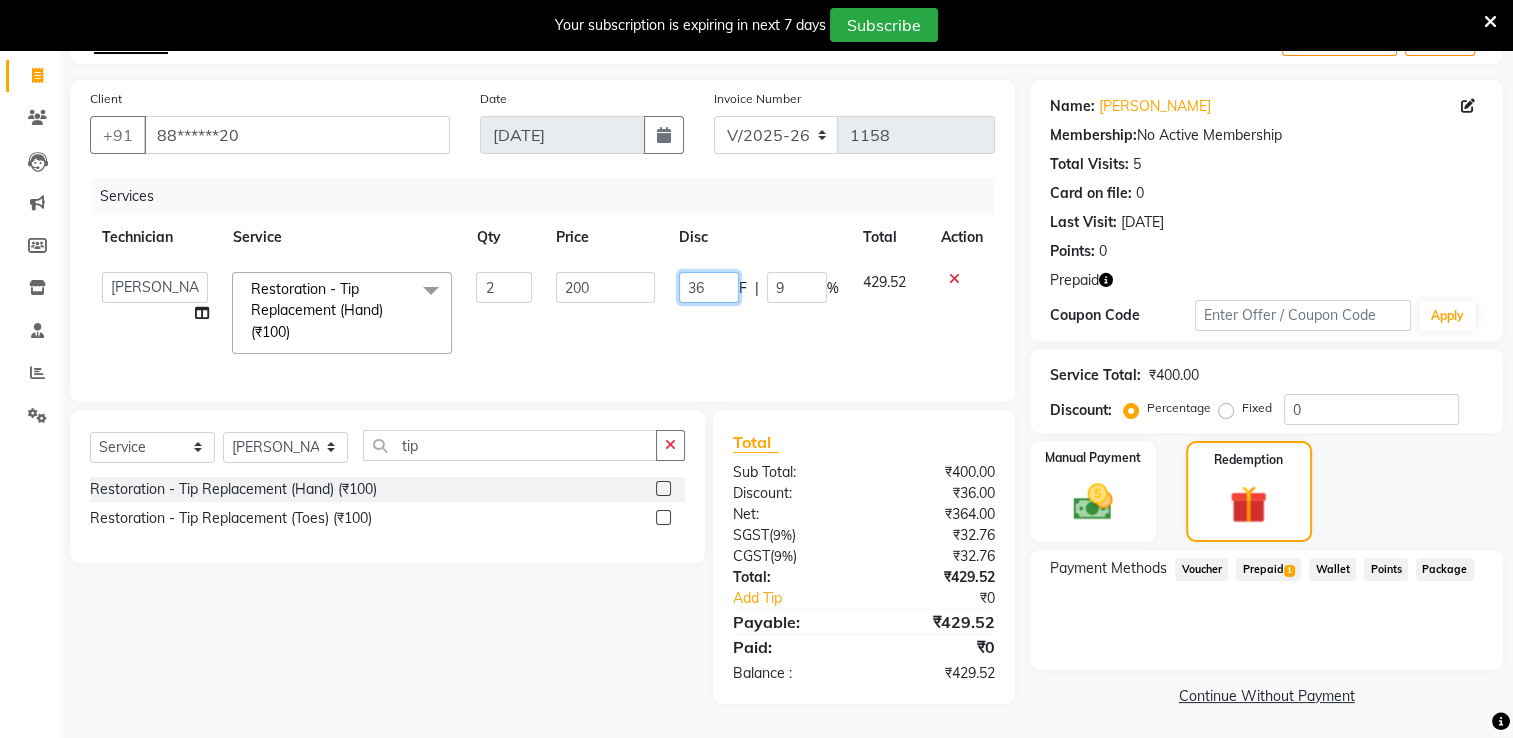 click on "36" 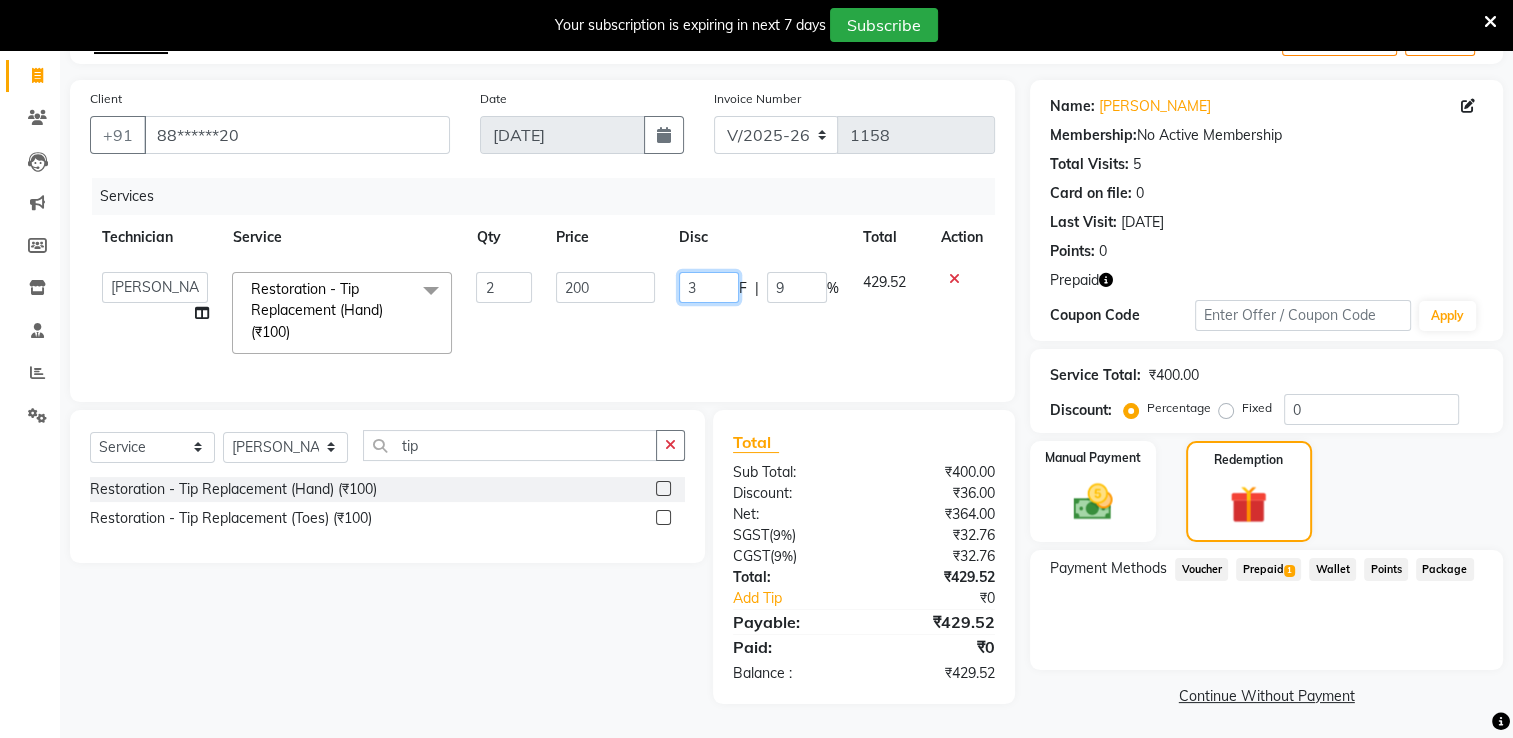 type 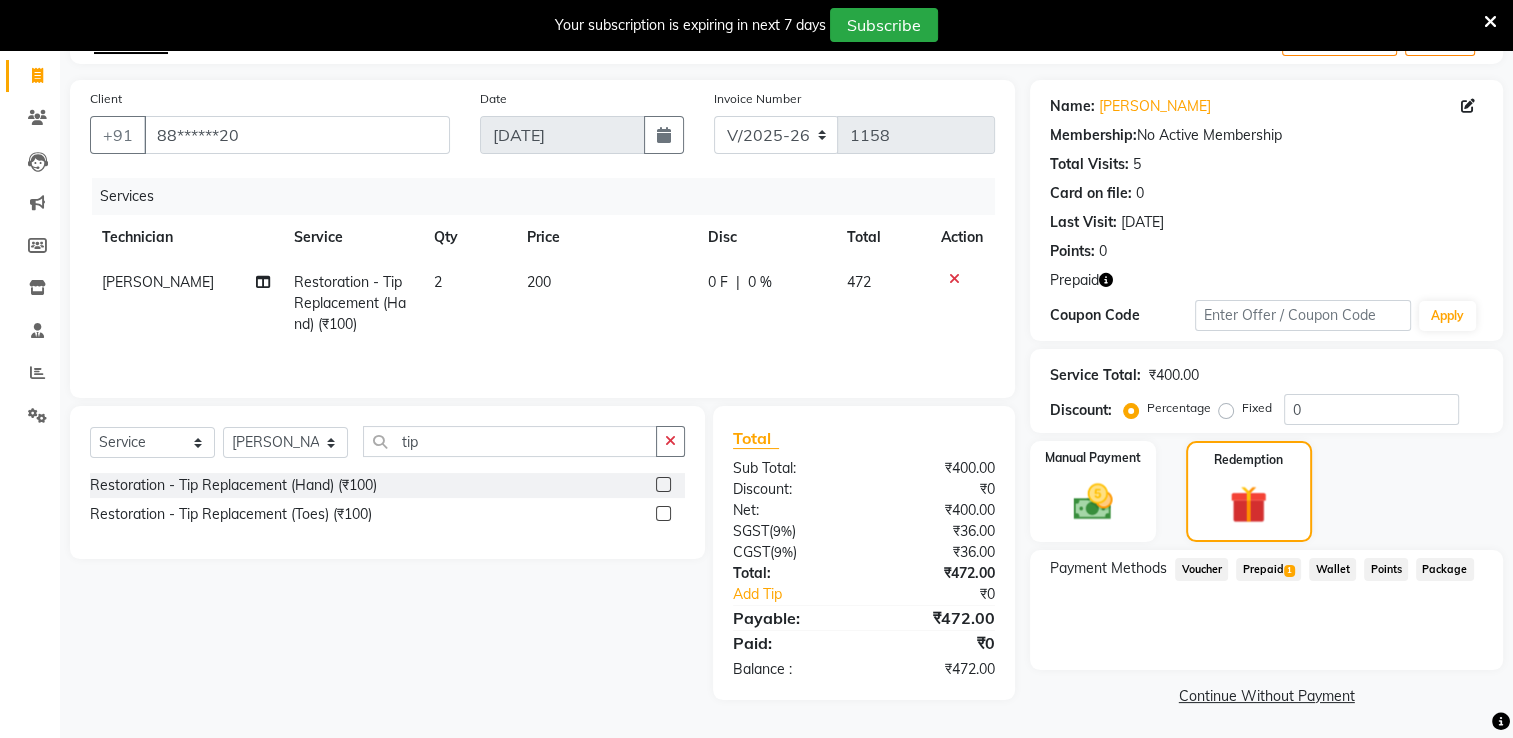 click on "Payment Methods  Voucher   Prepaid  1  Wallet   Points   Package" 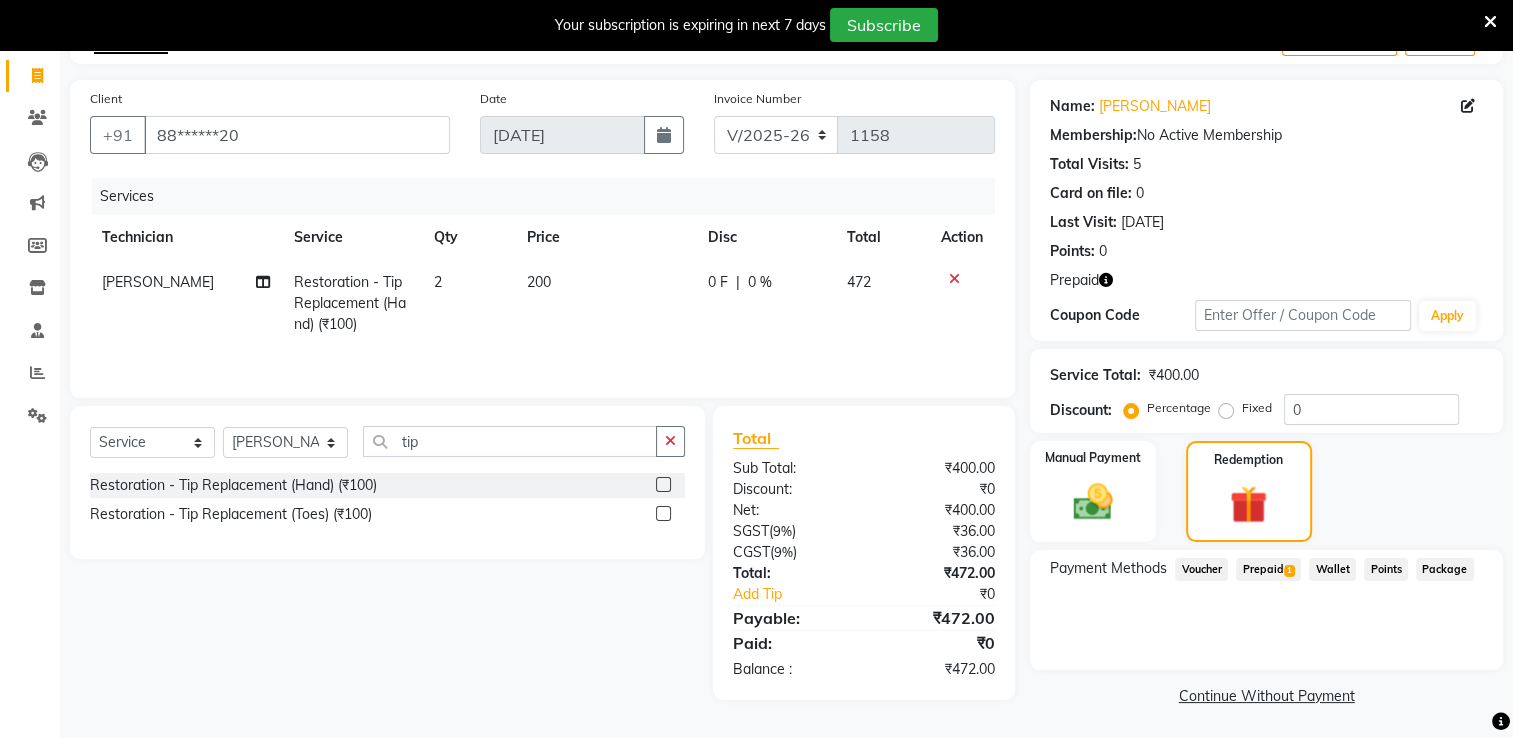 select on "68696" 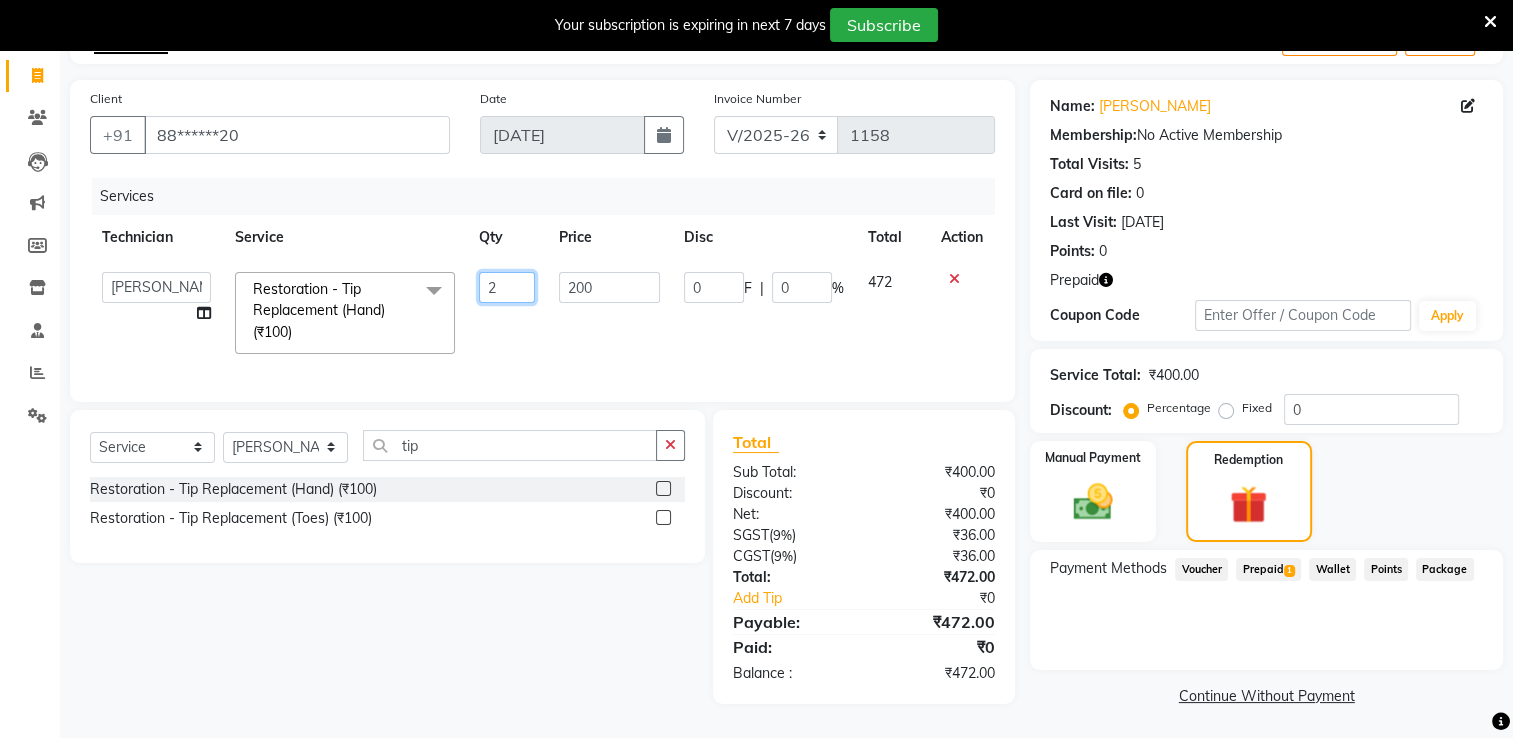 click on "2" 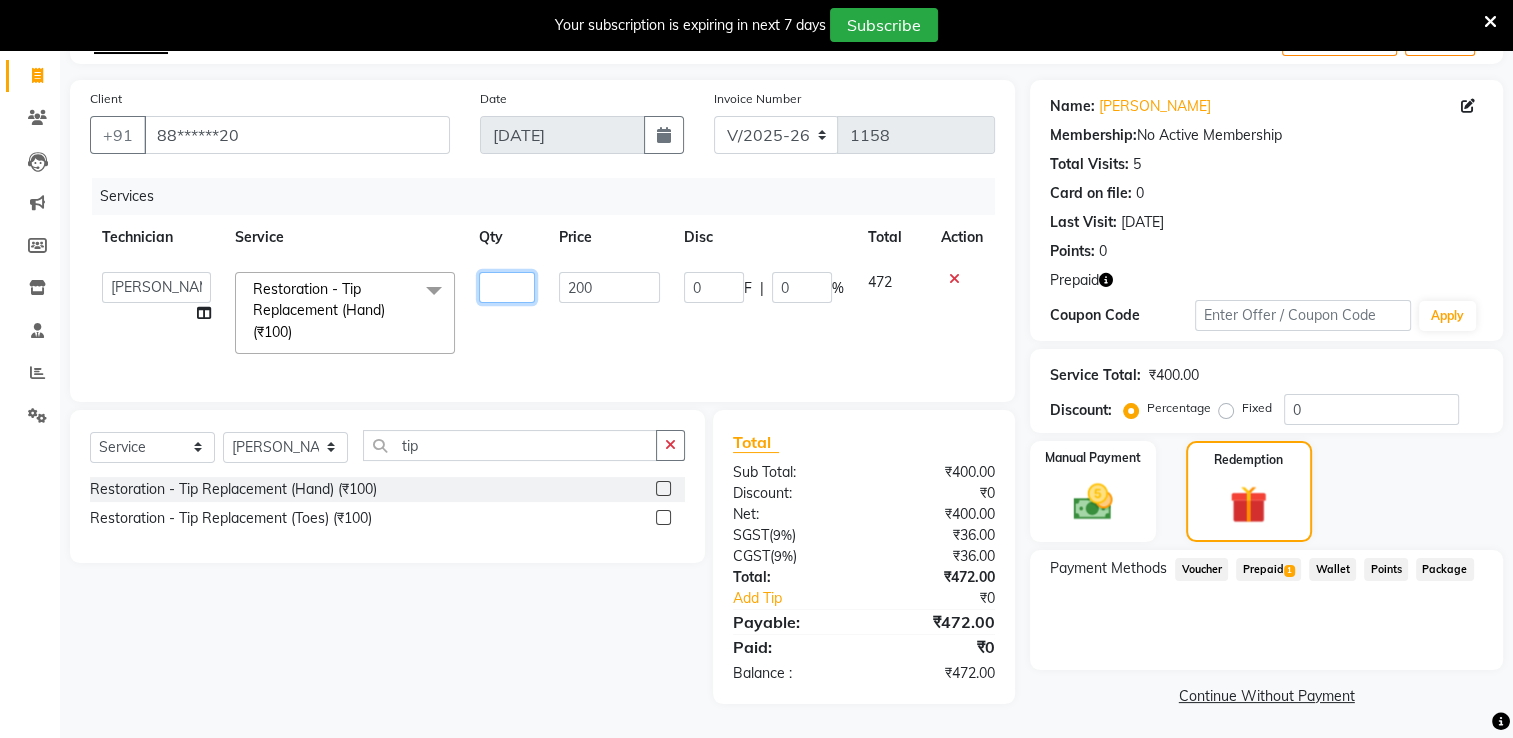 type on "1" 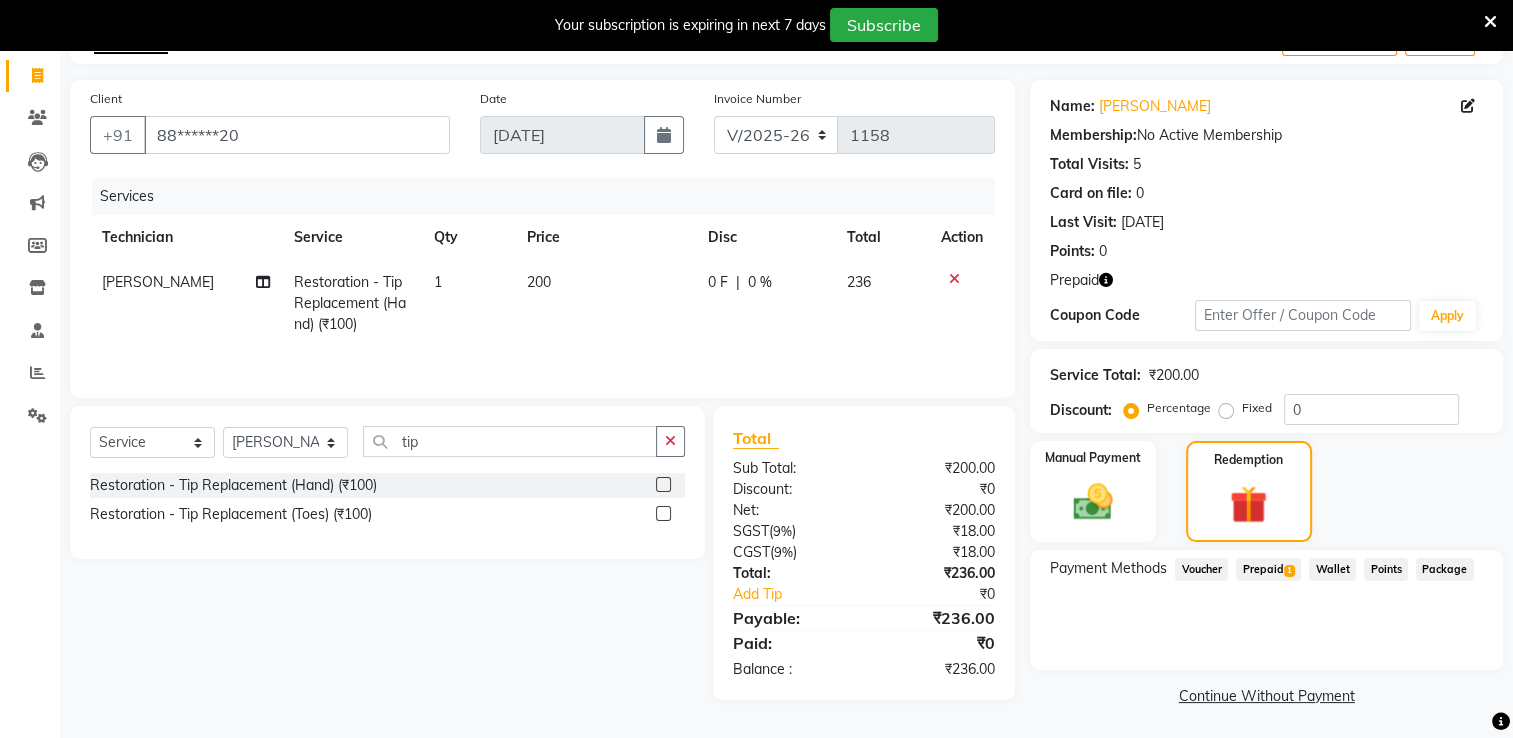 click on "0 F" 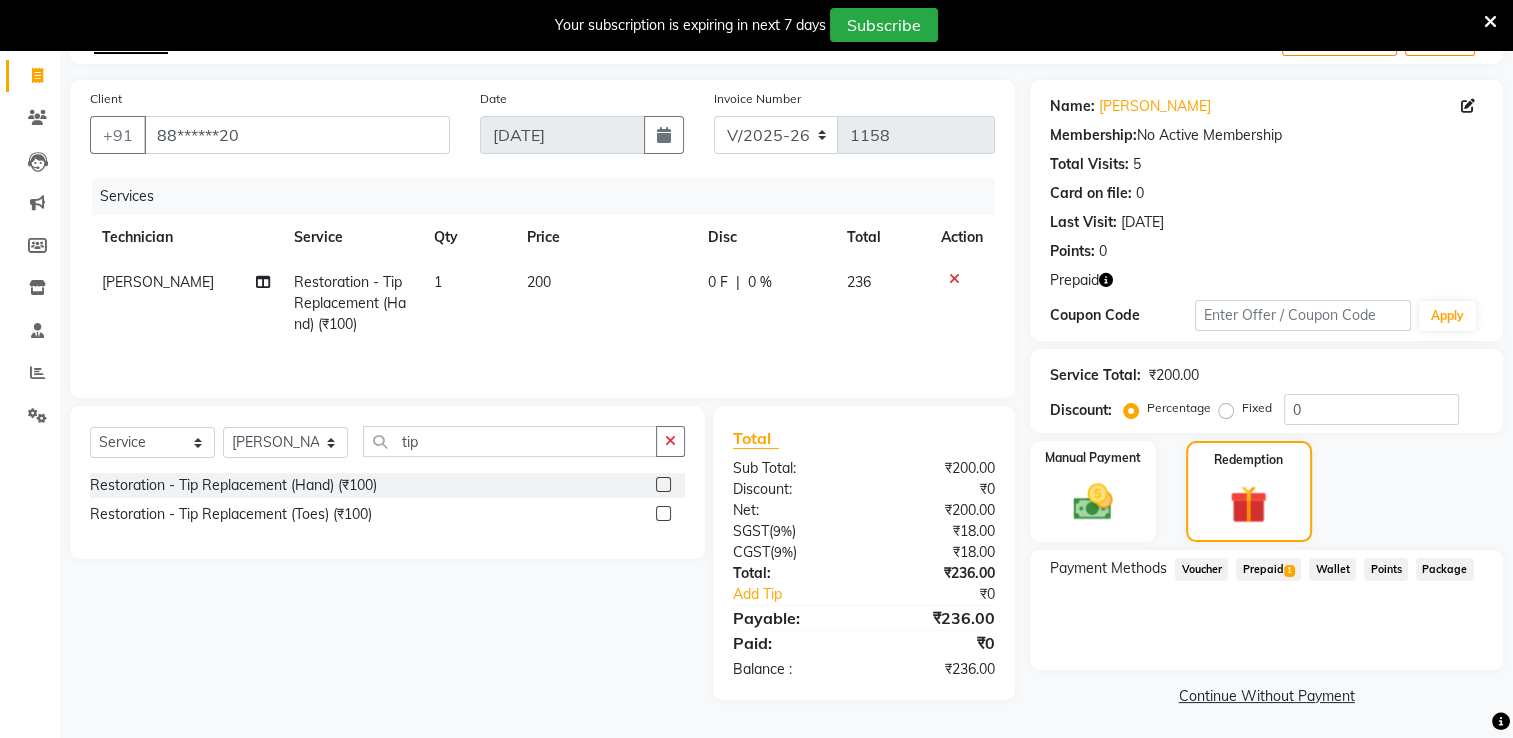 select on "68696" 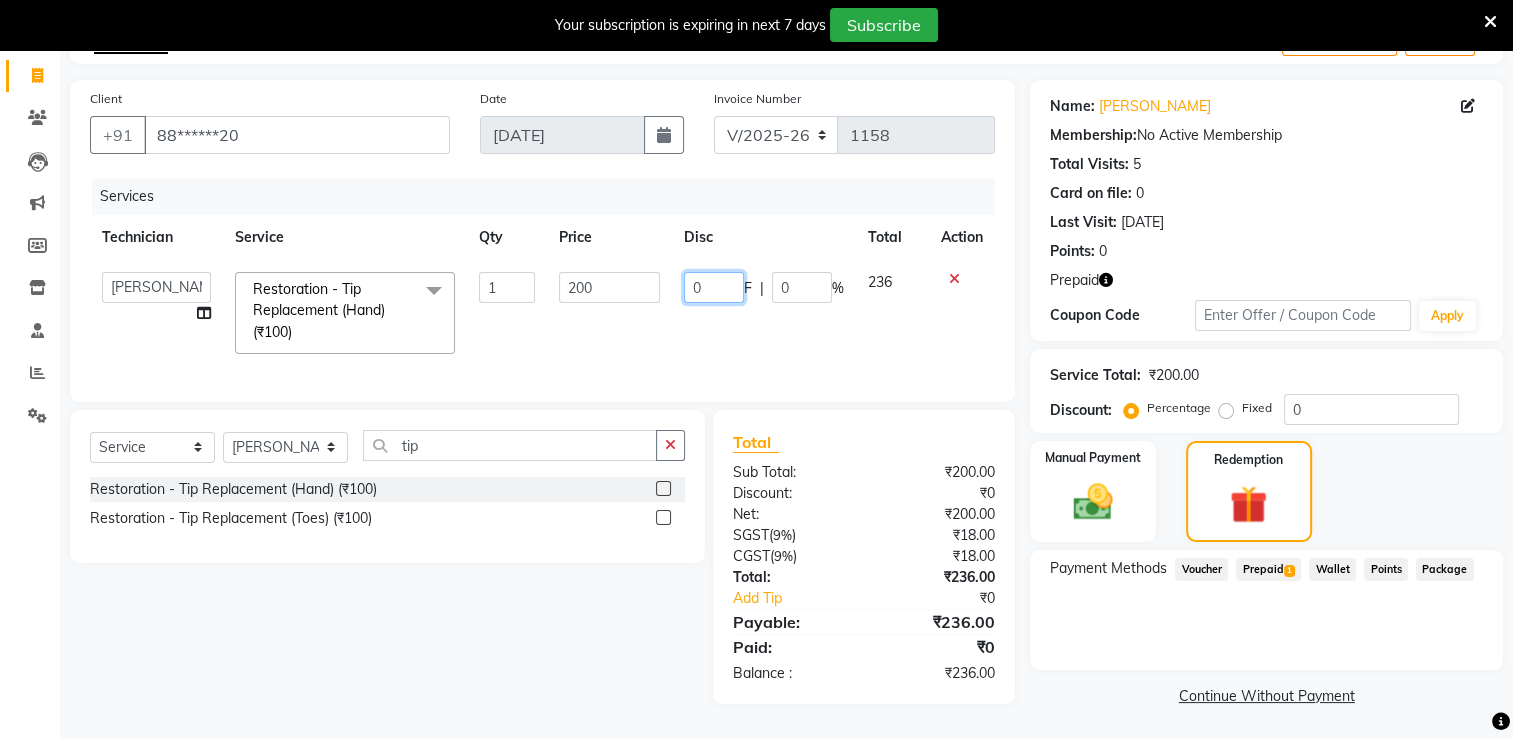 click on "0" 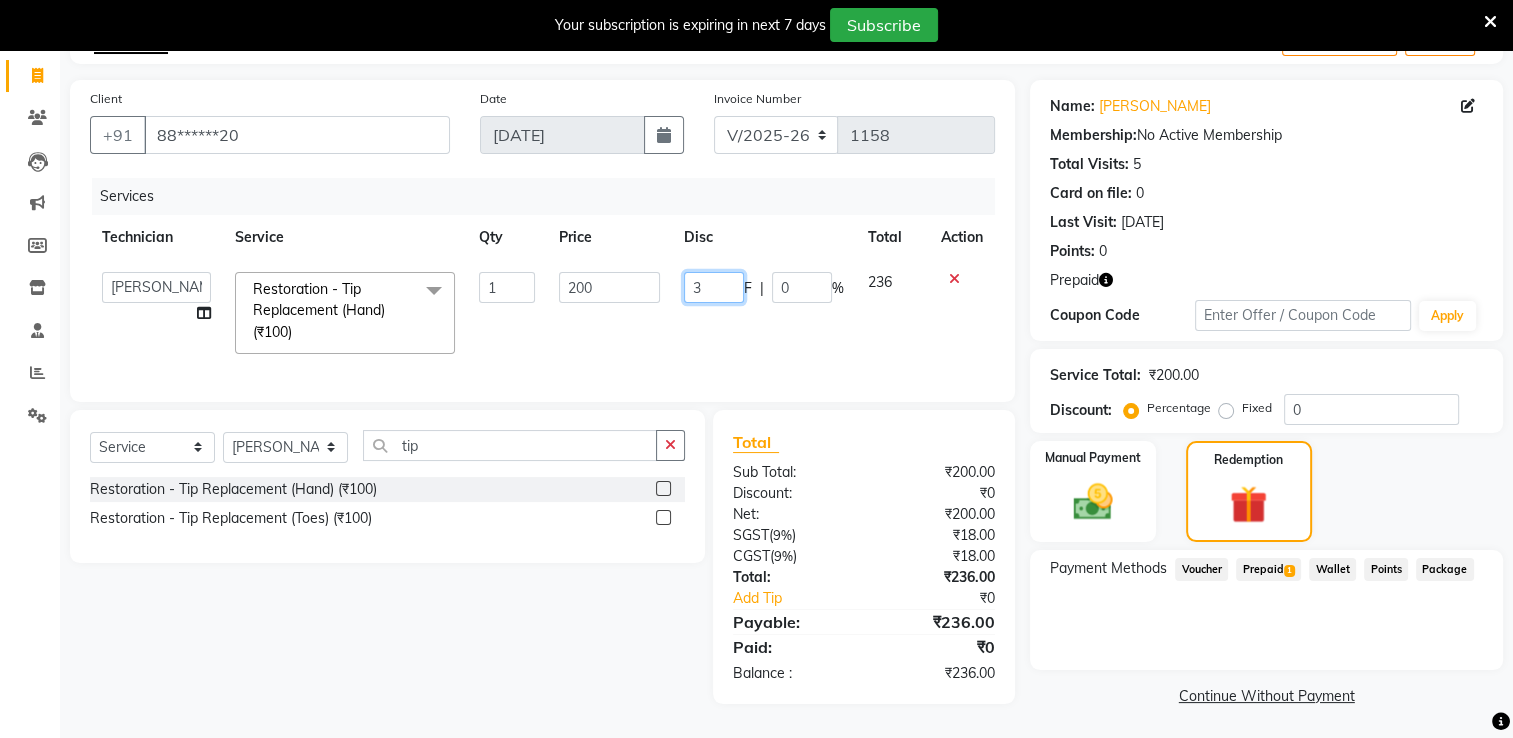 type on "36" 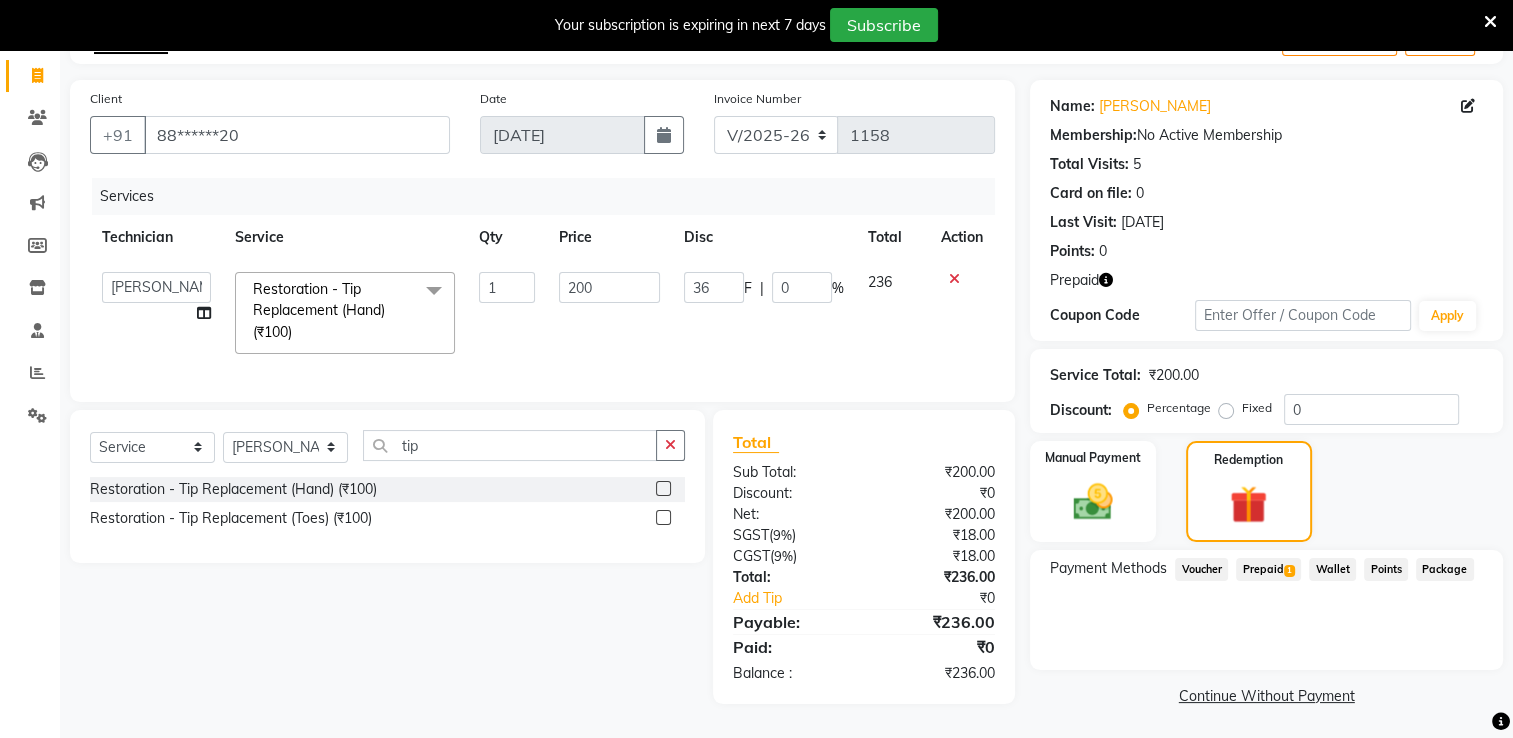 click on "Payment Methods  Voucher   Prepaid  1  Wallet   Points   Package" 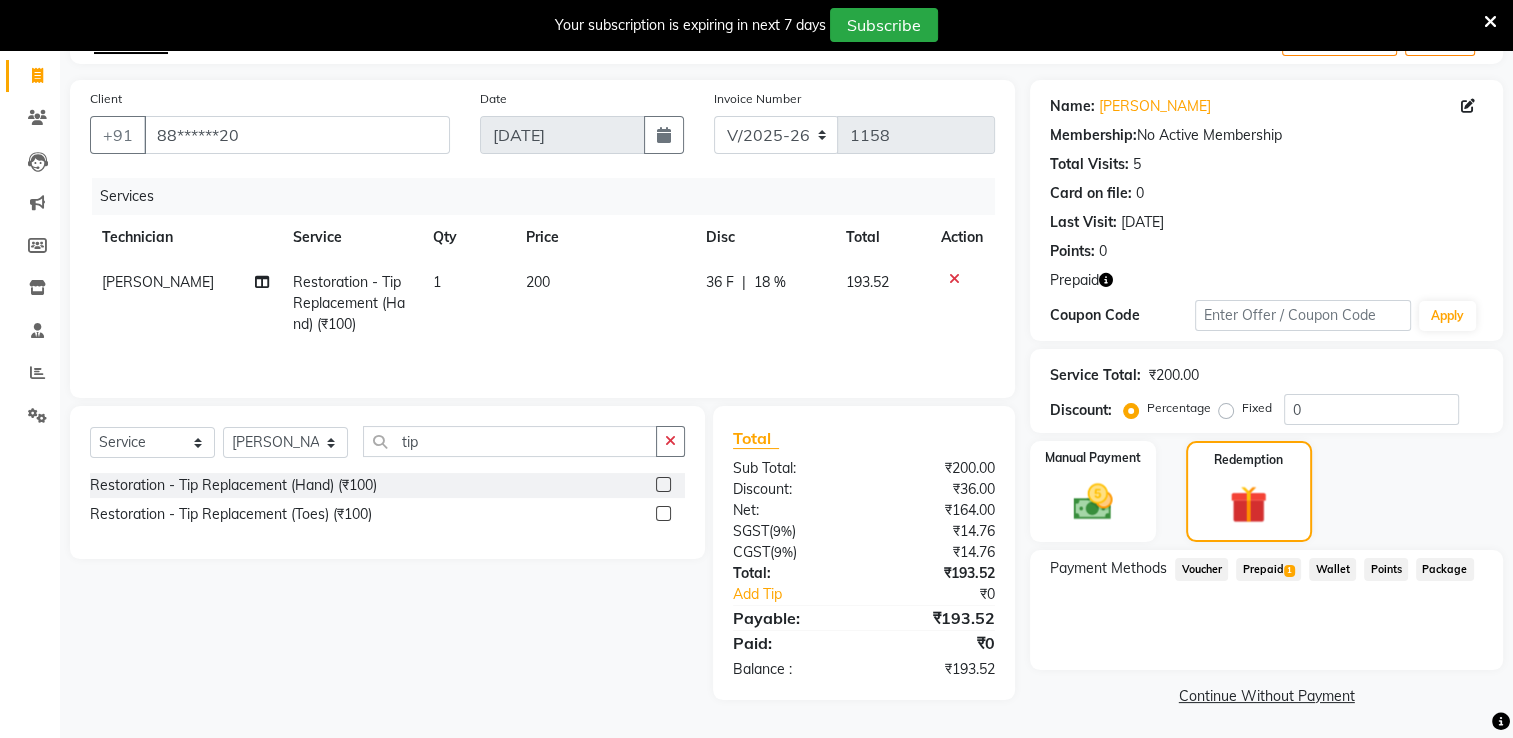 click on "36 F" 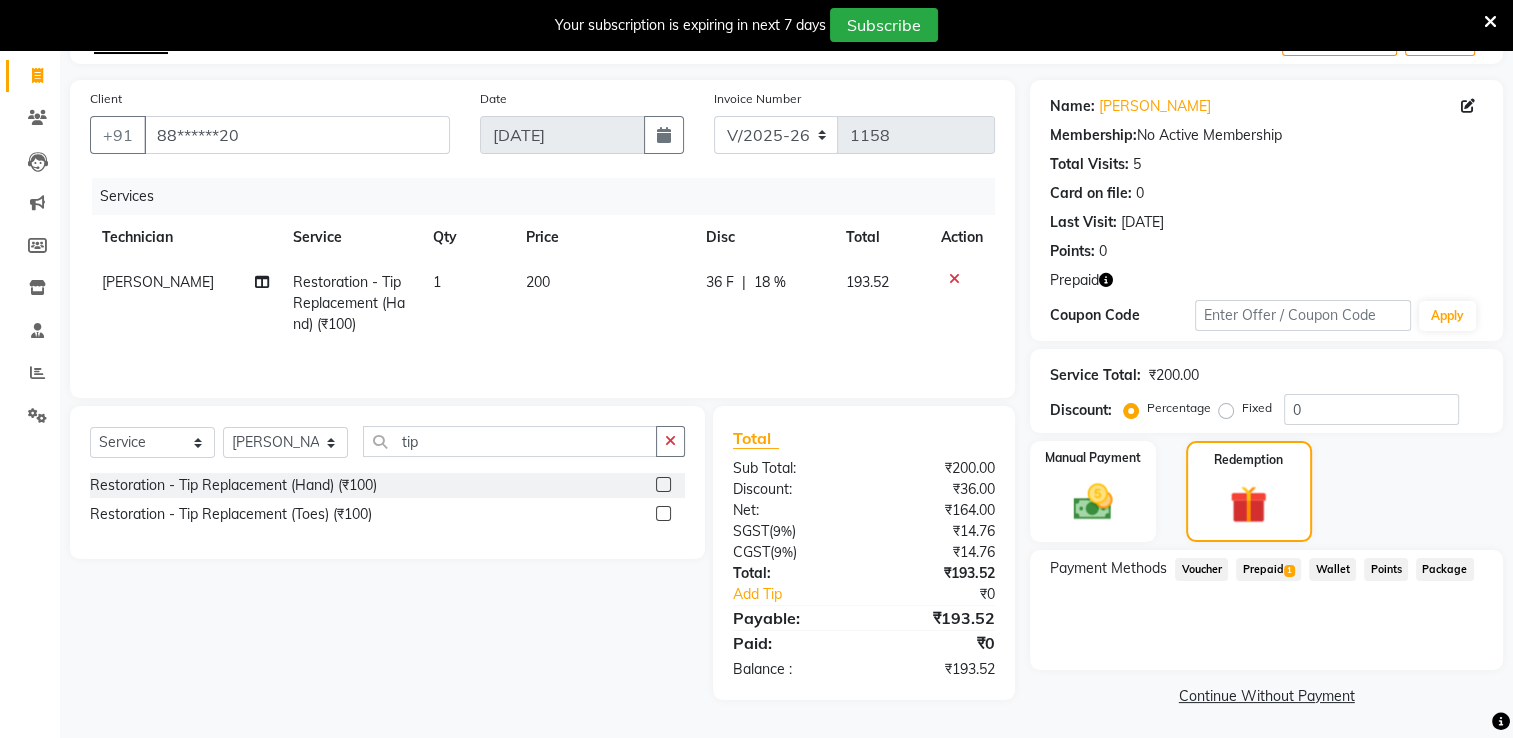 select on "68696" 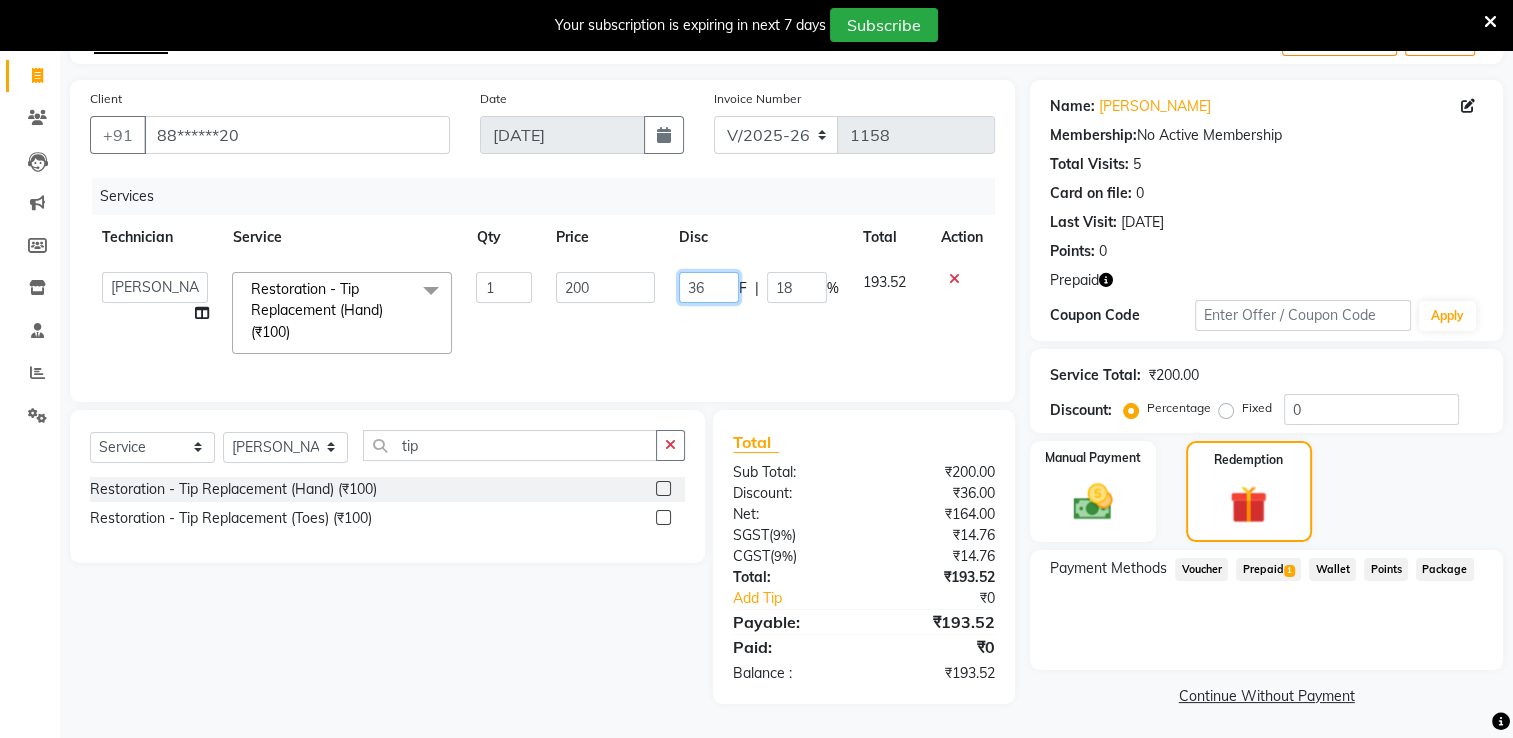 click on "36" 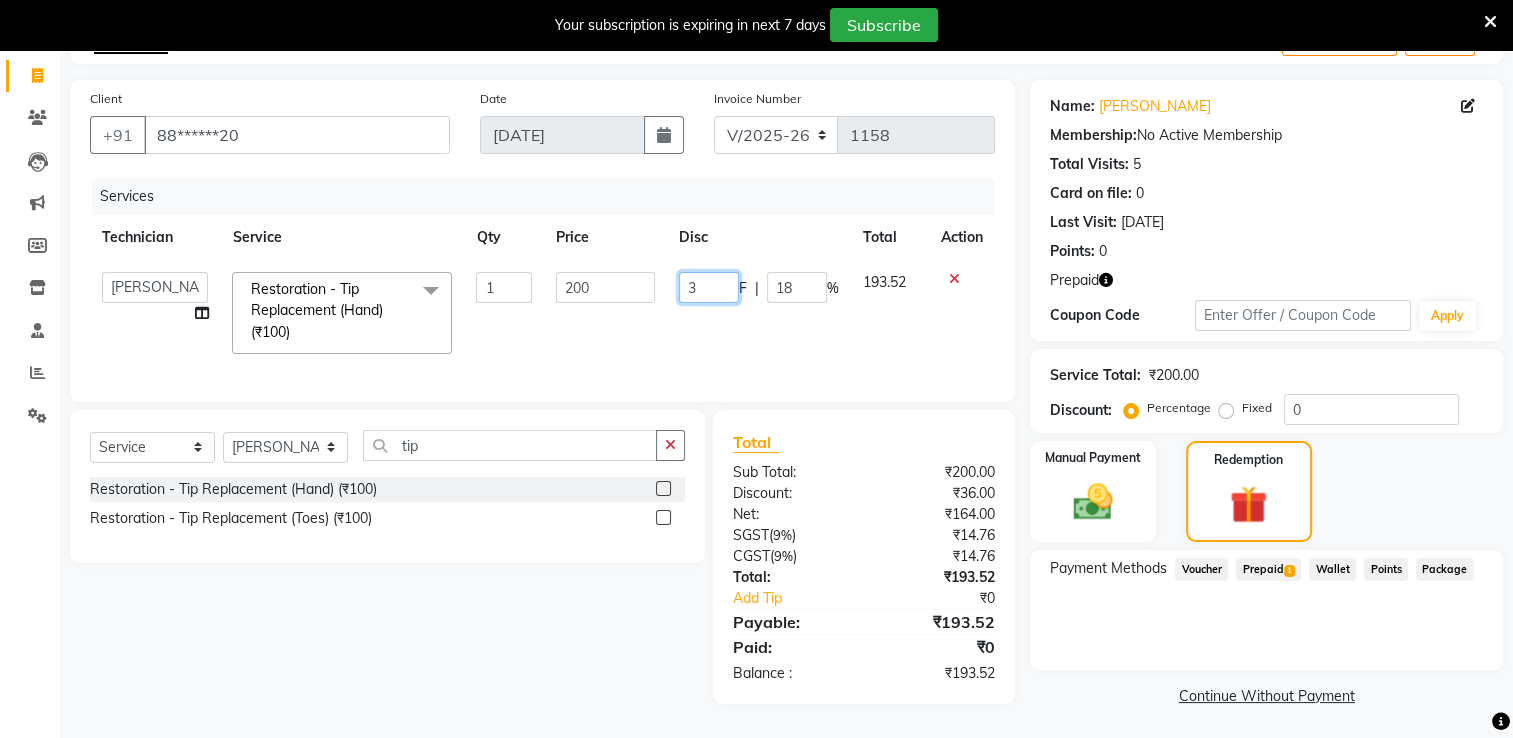 type on "35" 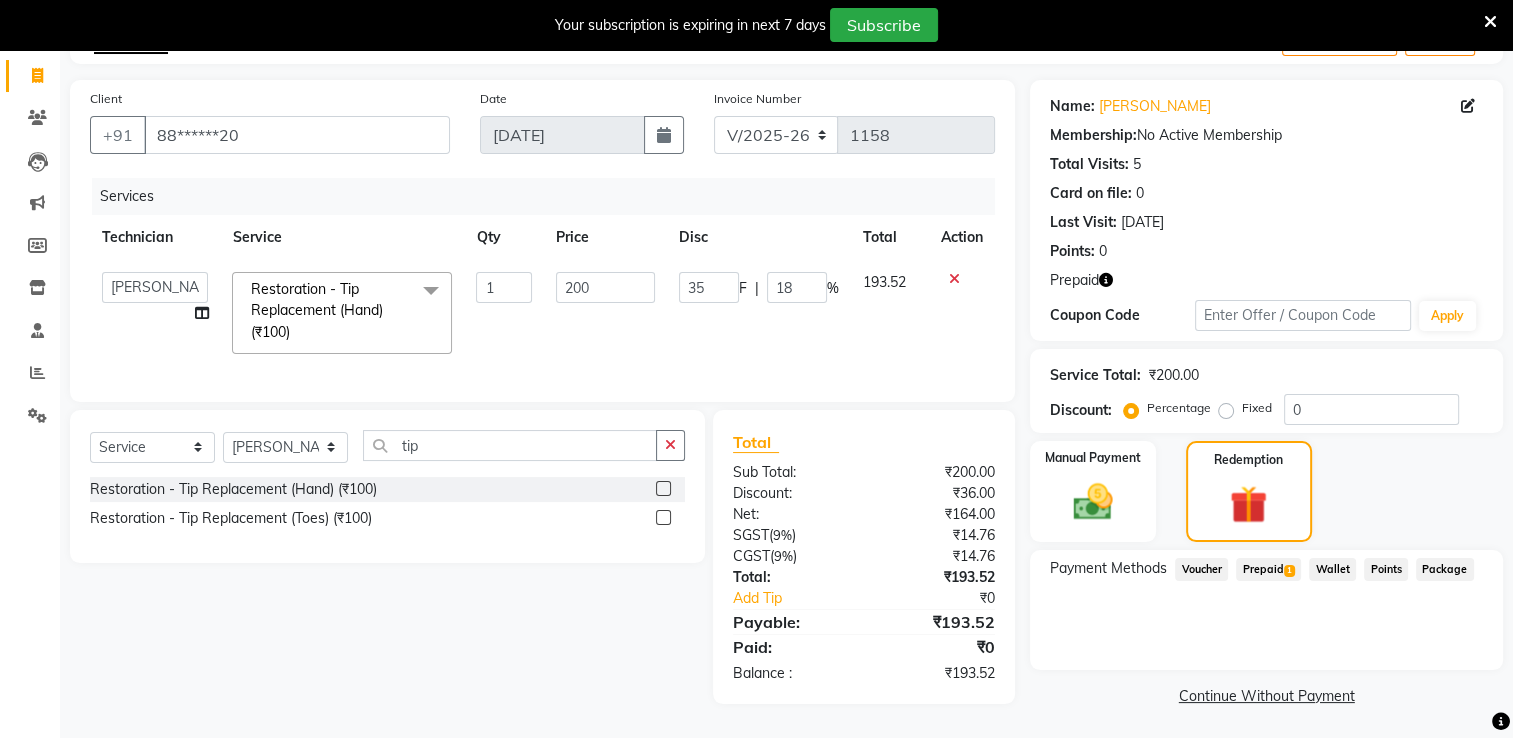 click on "Payment Methods  Voucher   Prepaid  1  Wallet   Points   Package" 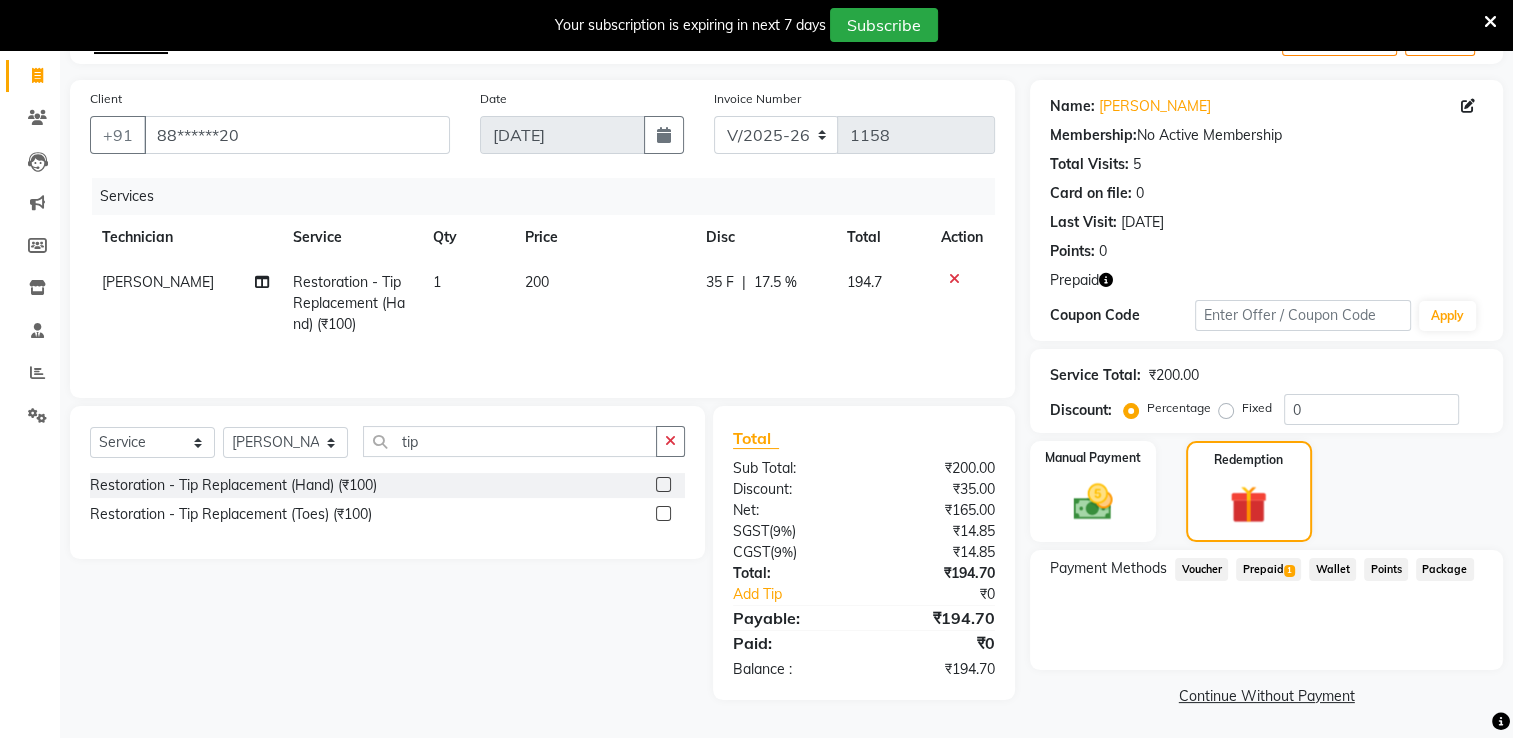 click on "35 F" 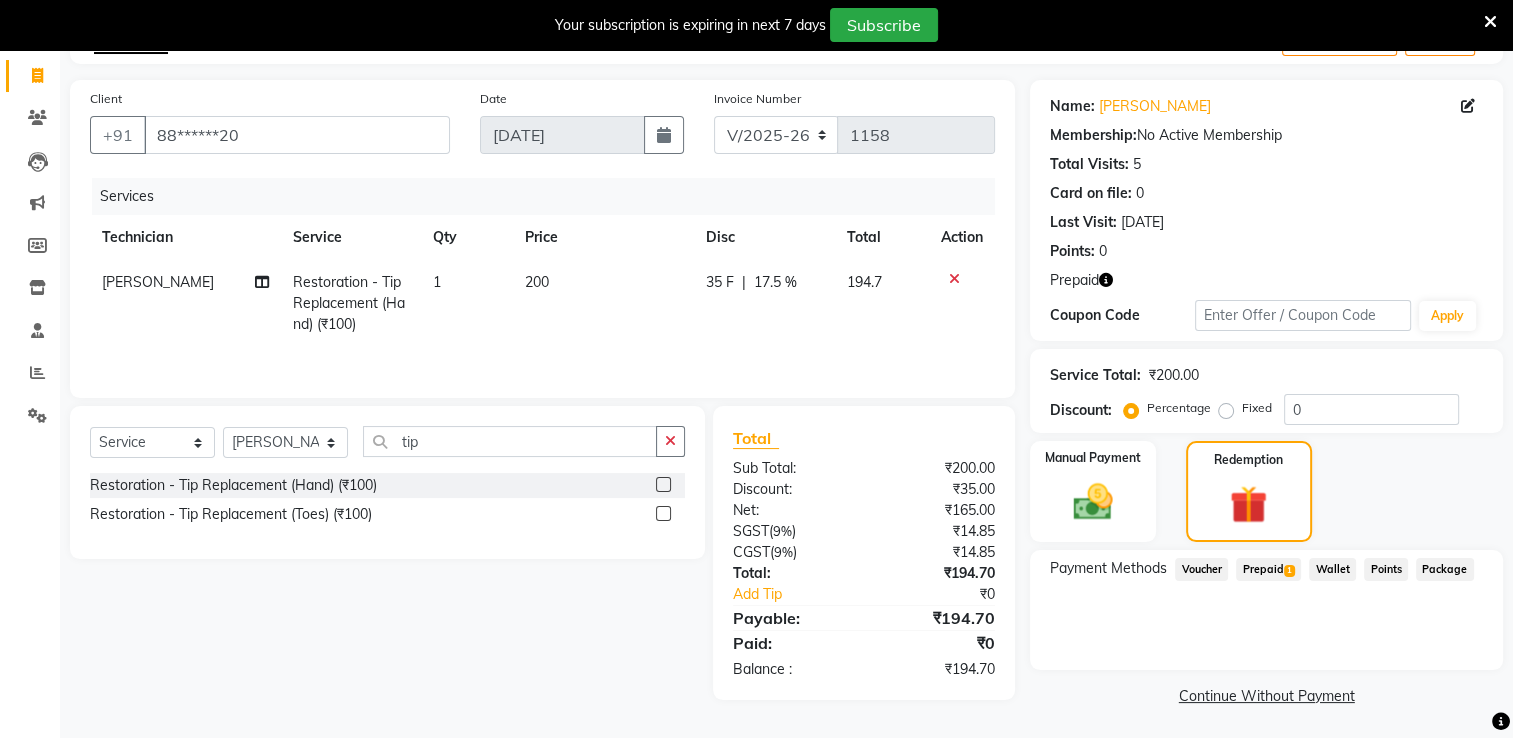 select on "68696" 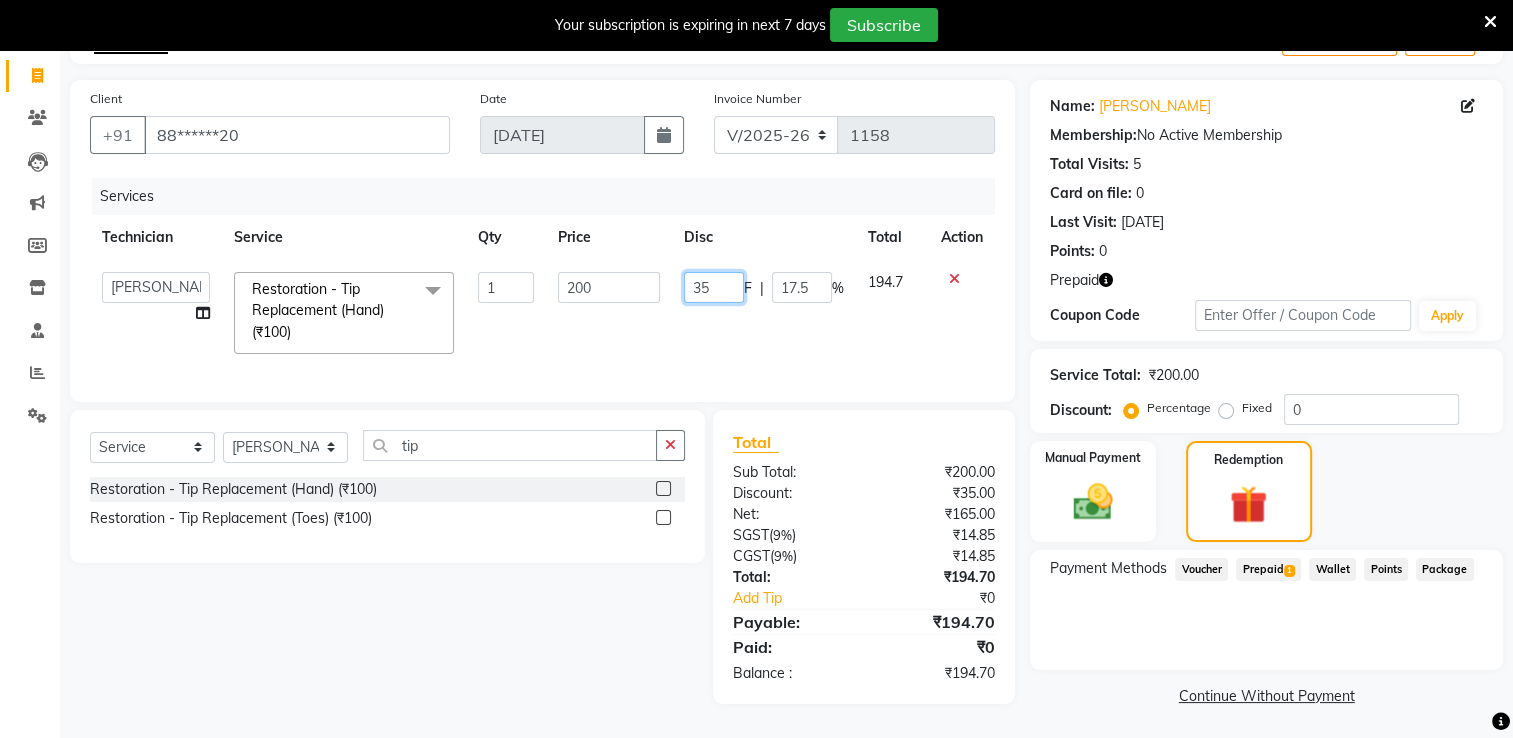 click on "35" 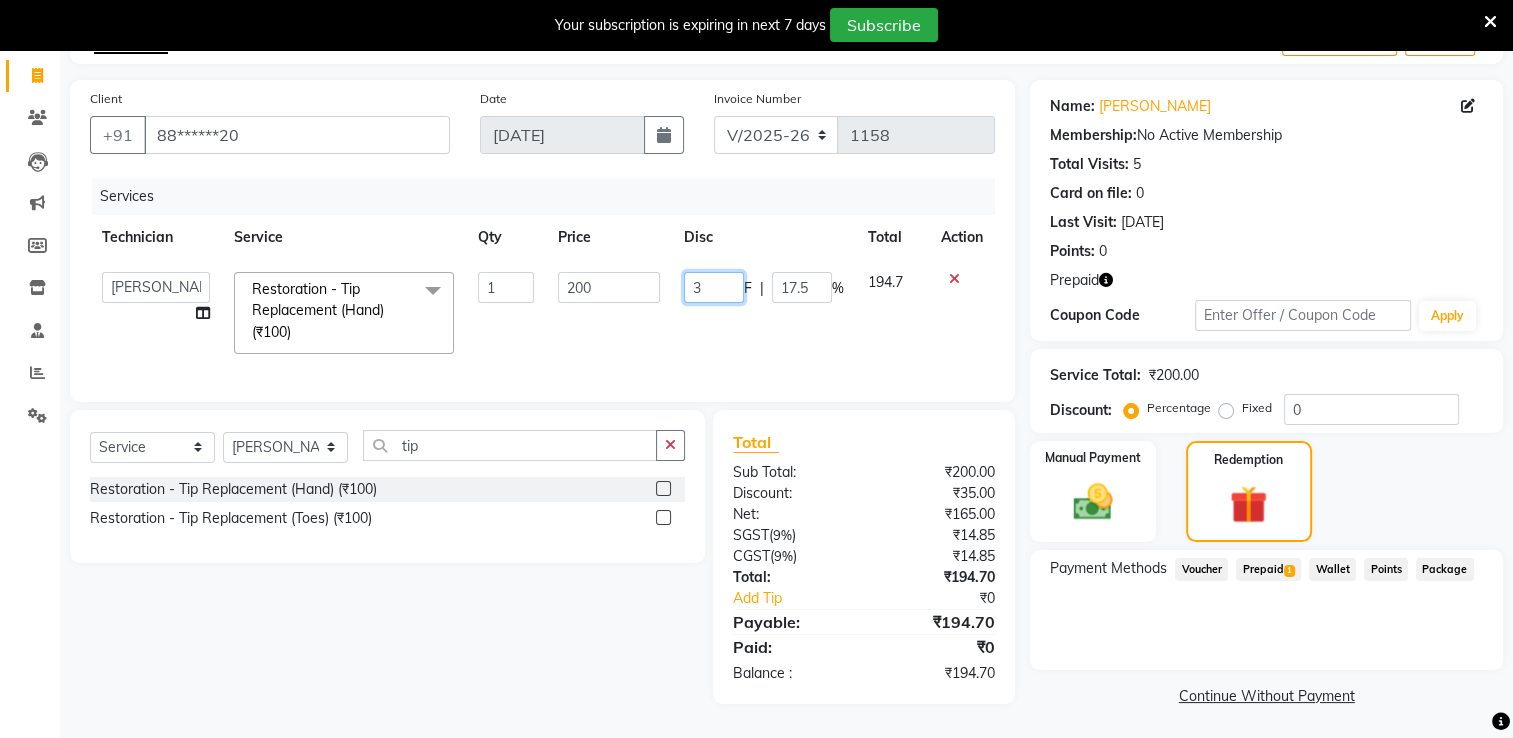 type on "31" 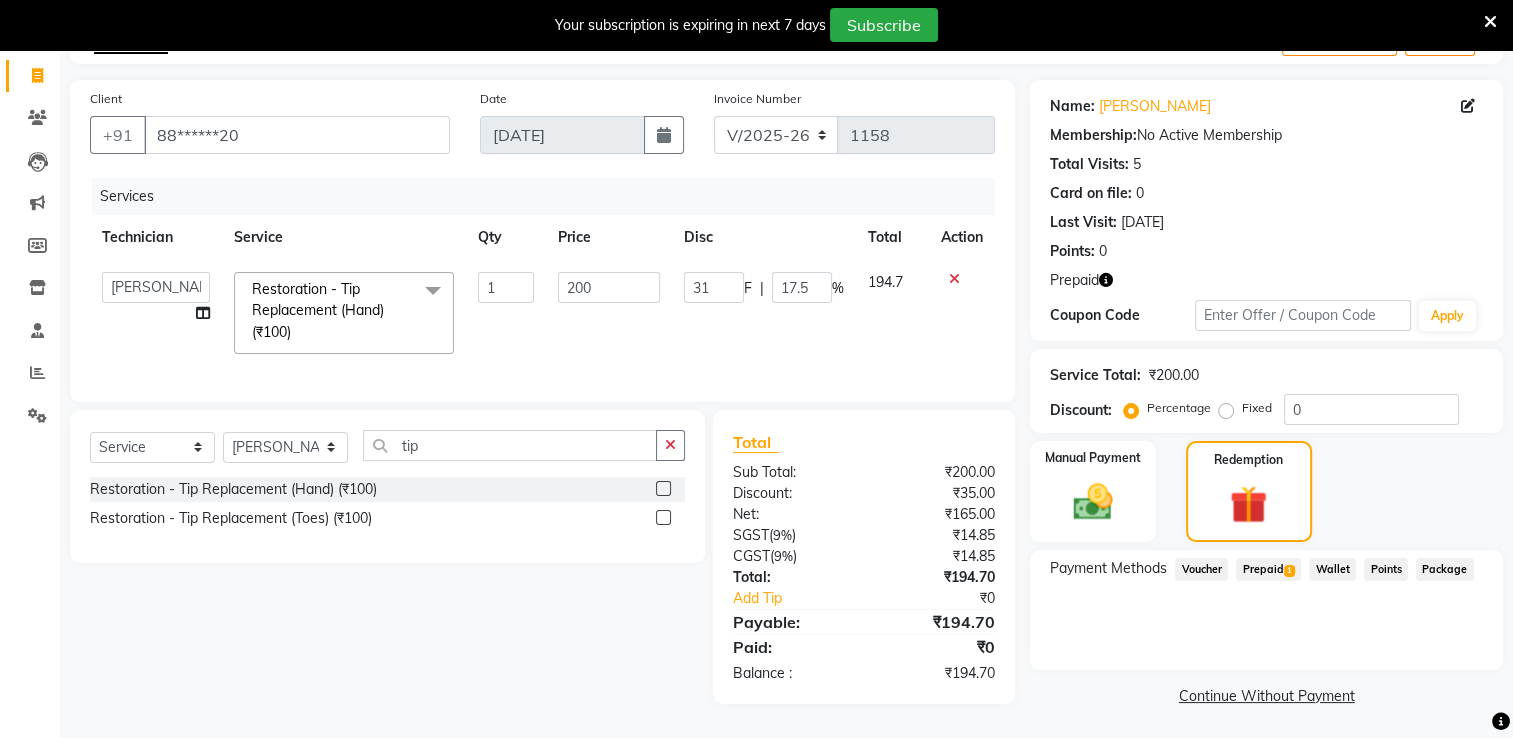 click on "Payment Methods  Voucher   Prepaid  1  Wallet   Points   Package" 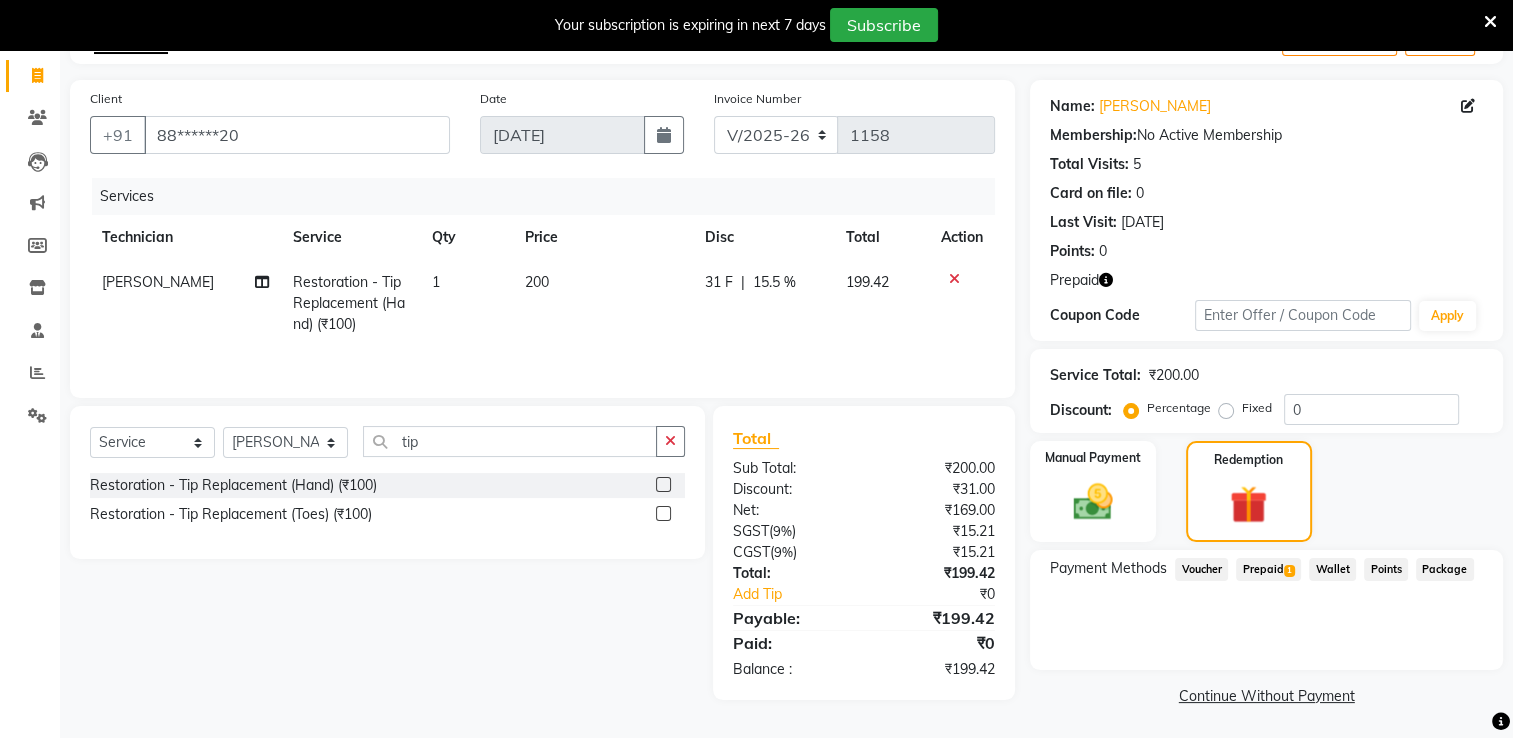 click on "31 F" 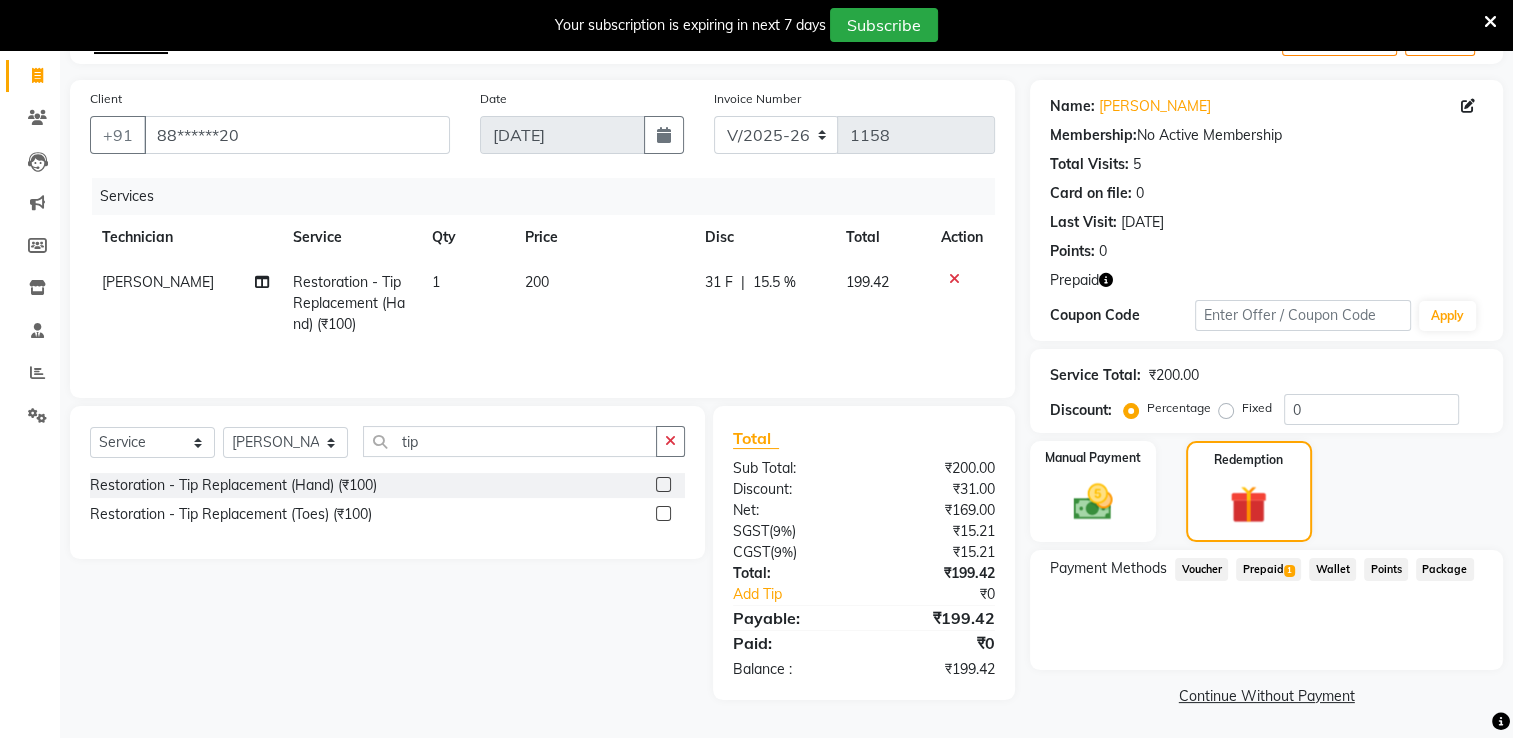 select on "68696" 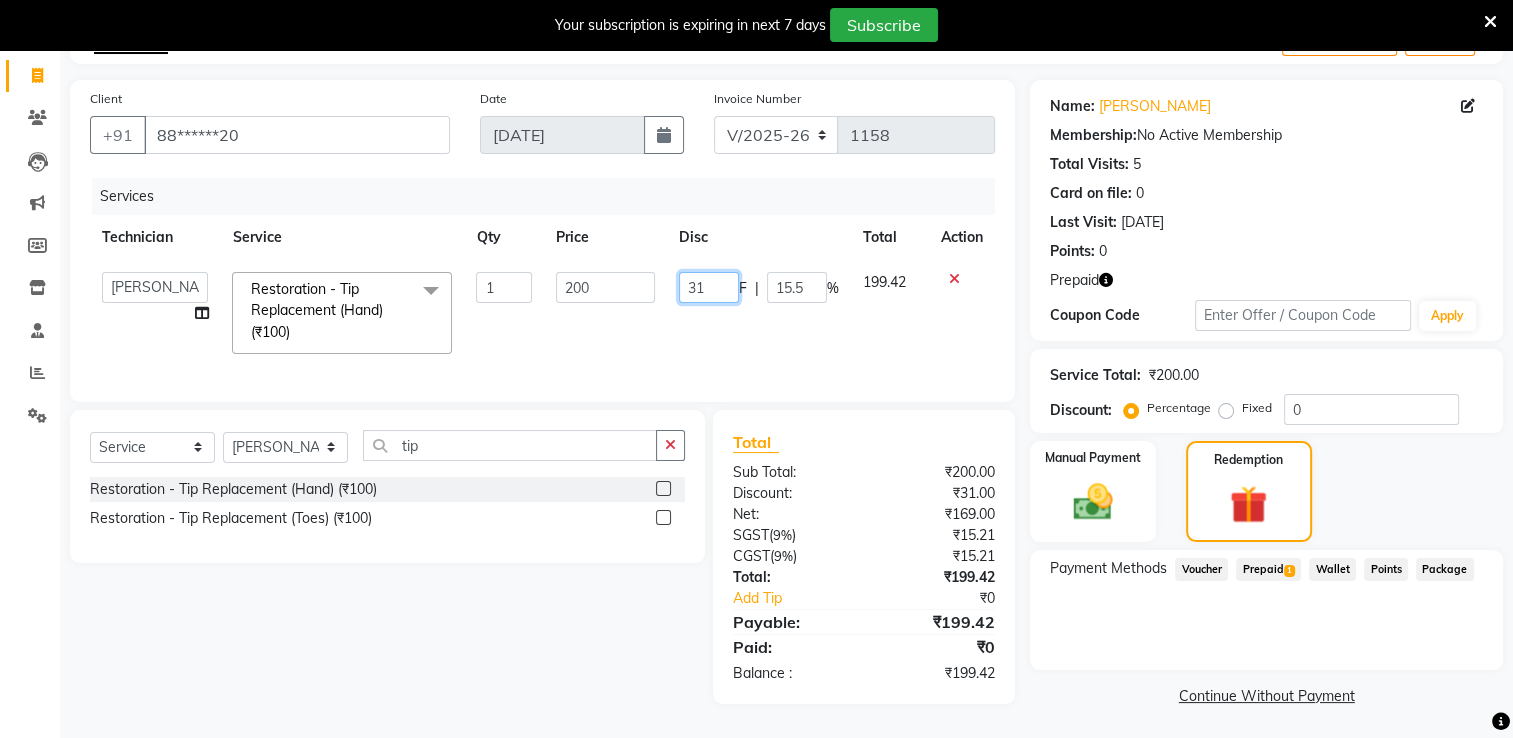 click on "31" 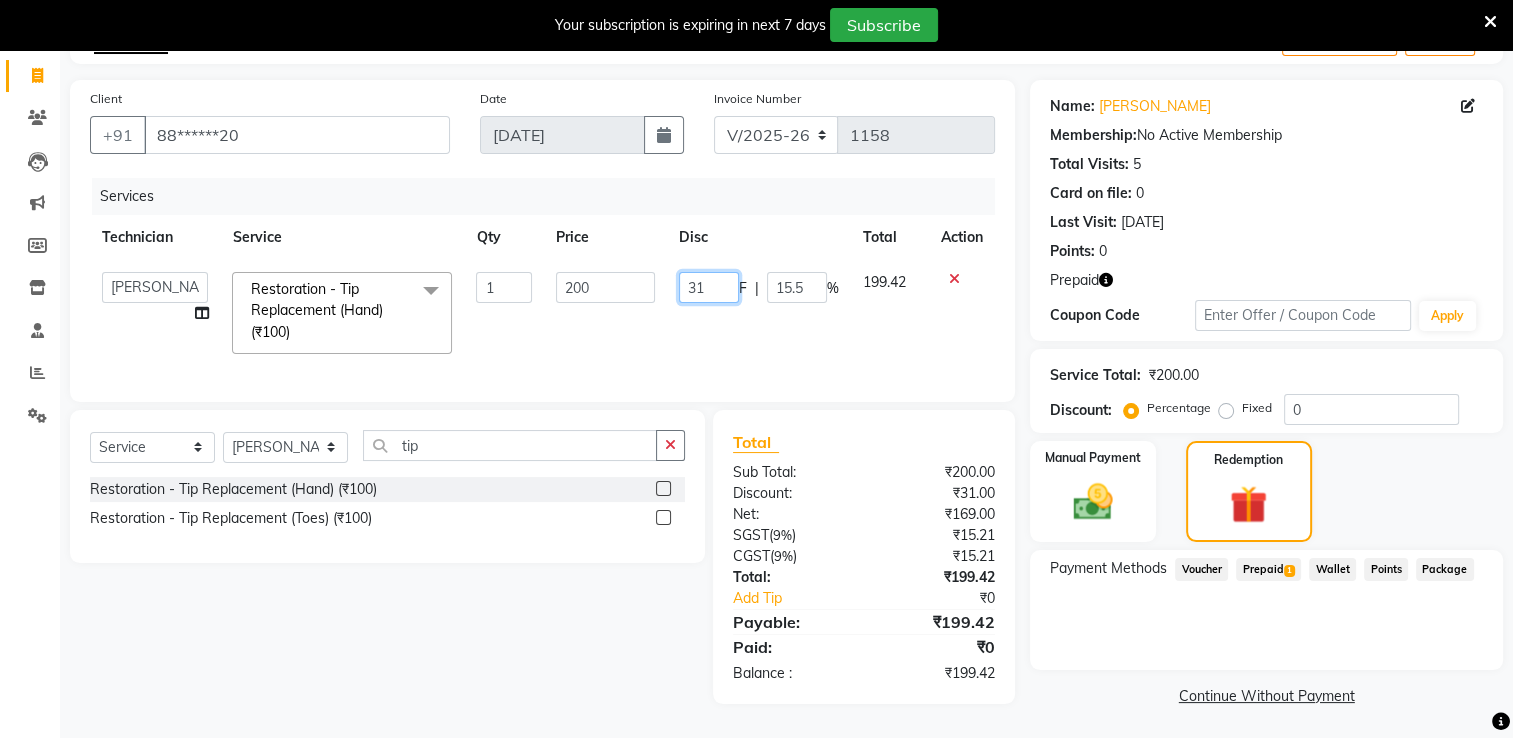 type on "31.5" 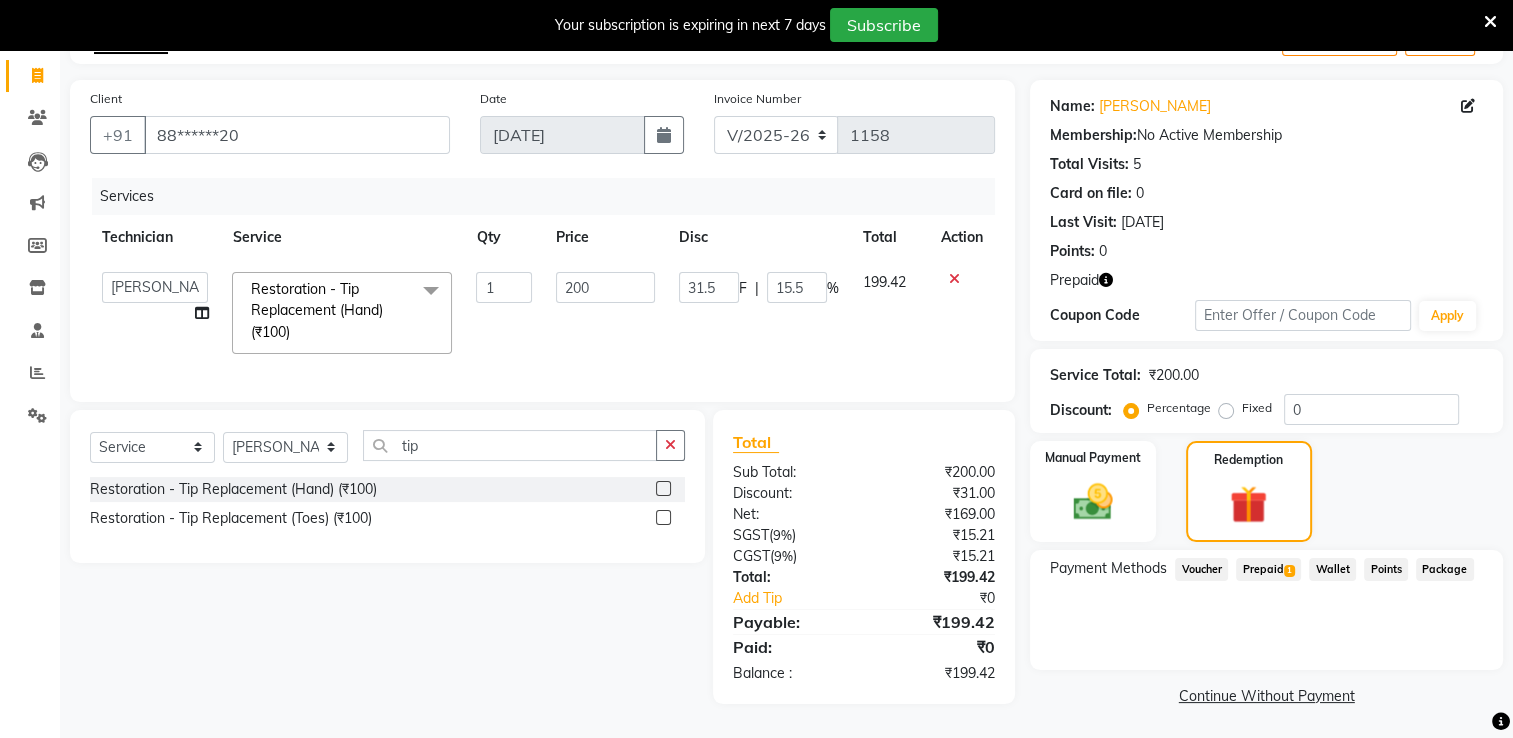 click on "Payment Methods  Voucher   Prepaid  1  Wallet   Points   Package" 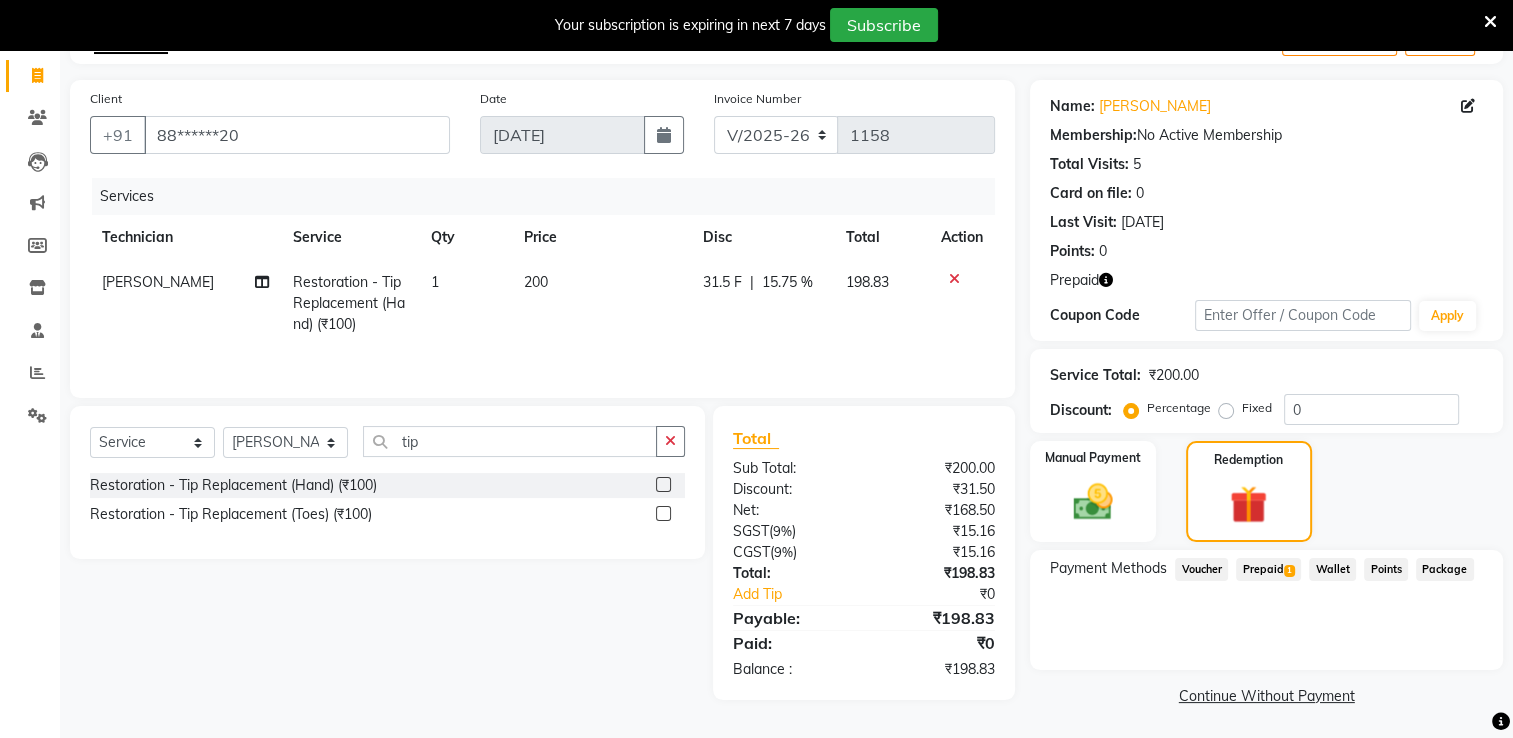 click on "31.5 F" 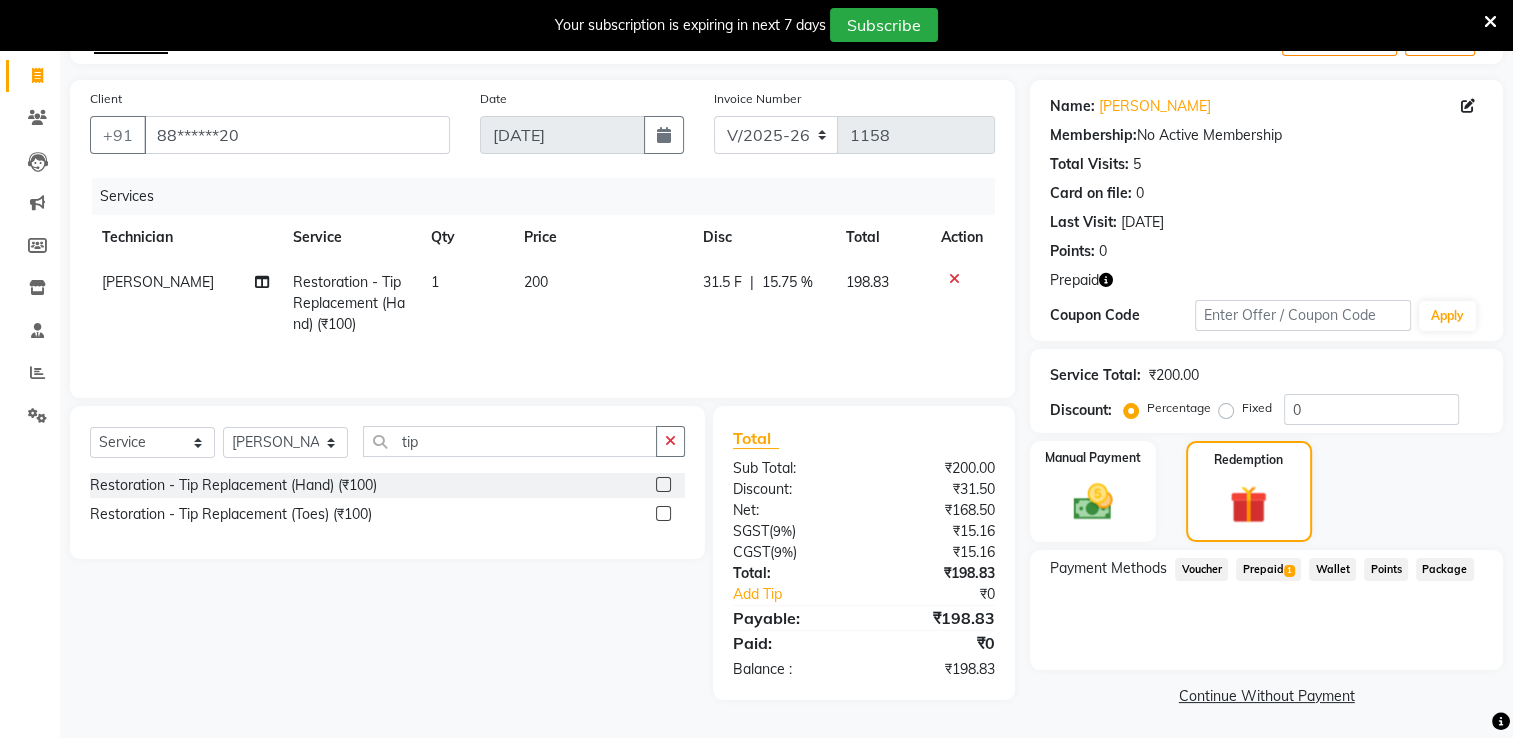 select on "68696" 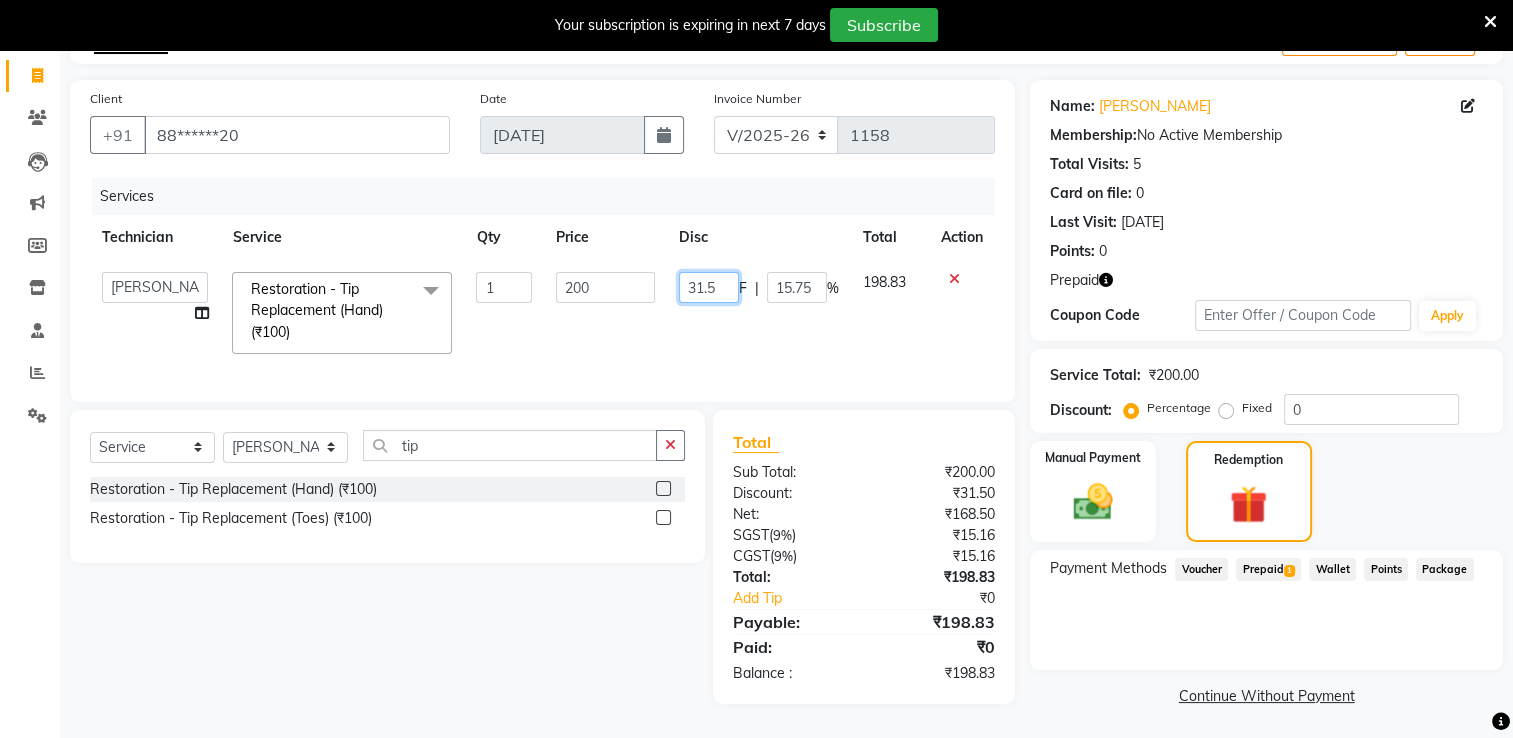 click on "31.5" 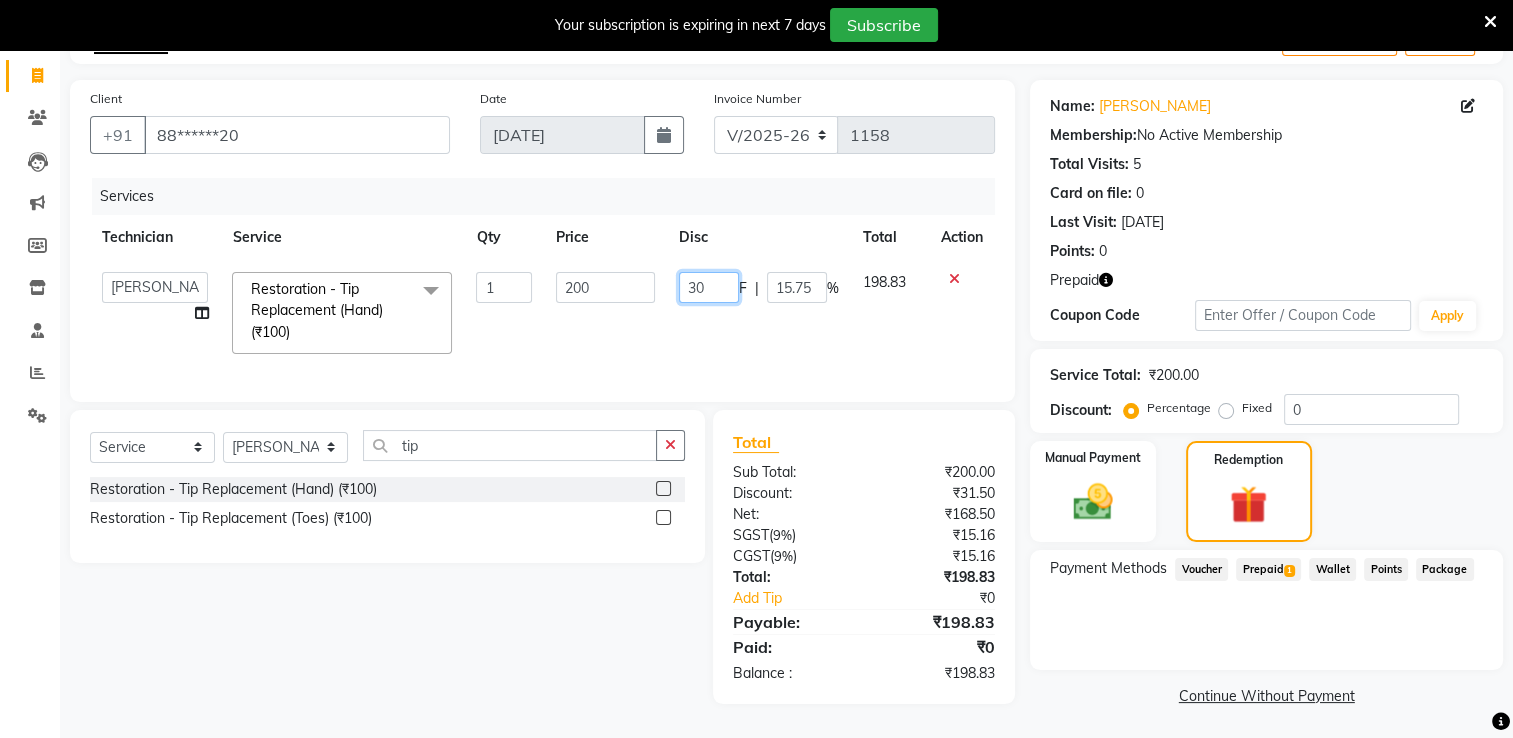 type on "30.5" 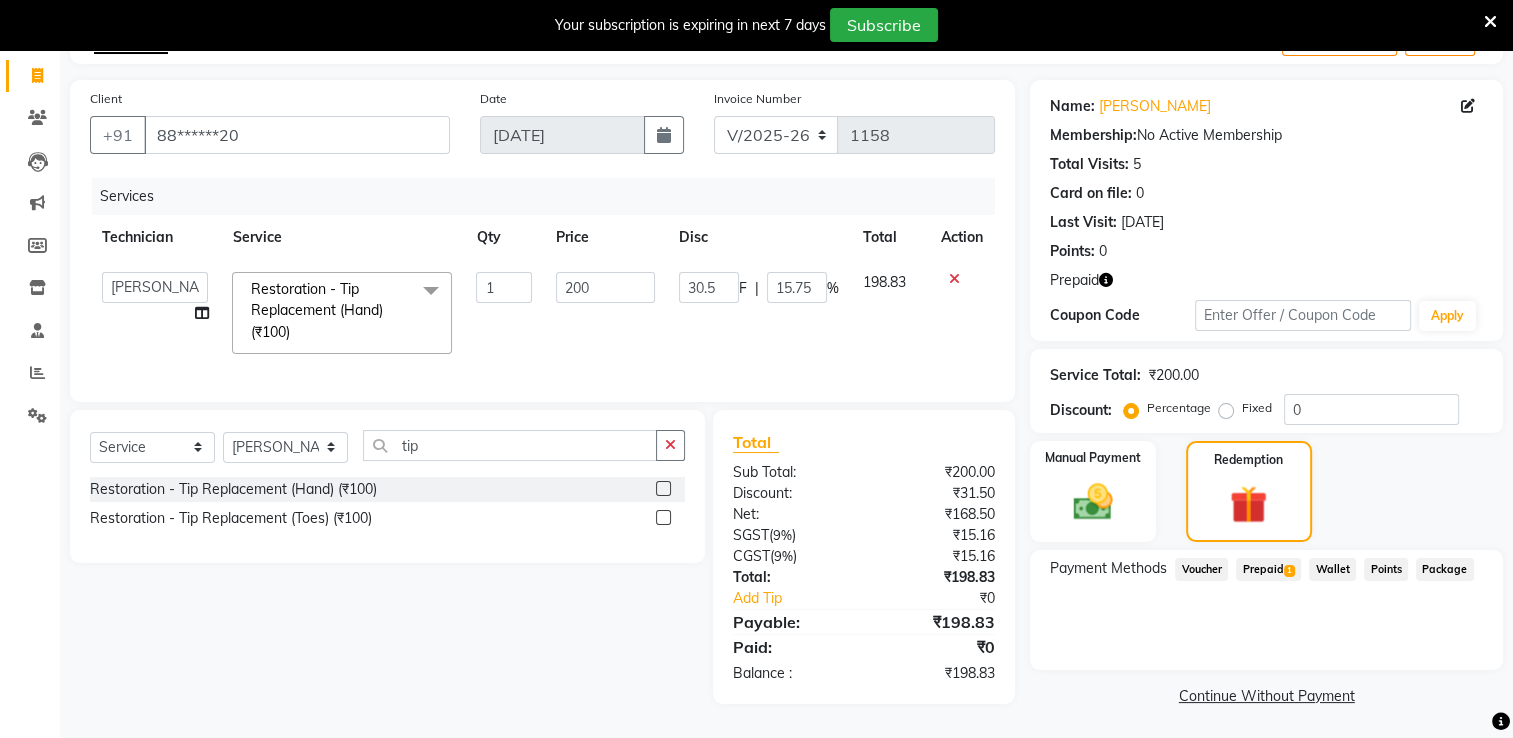 click on "Payment Methods  Voucher   Prepaid  1  Wallet   Points   Package" 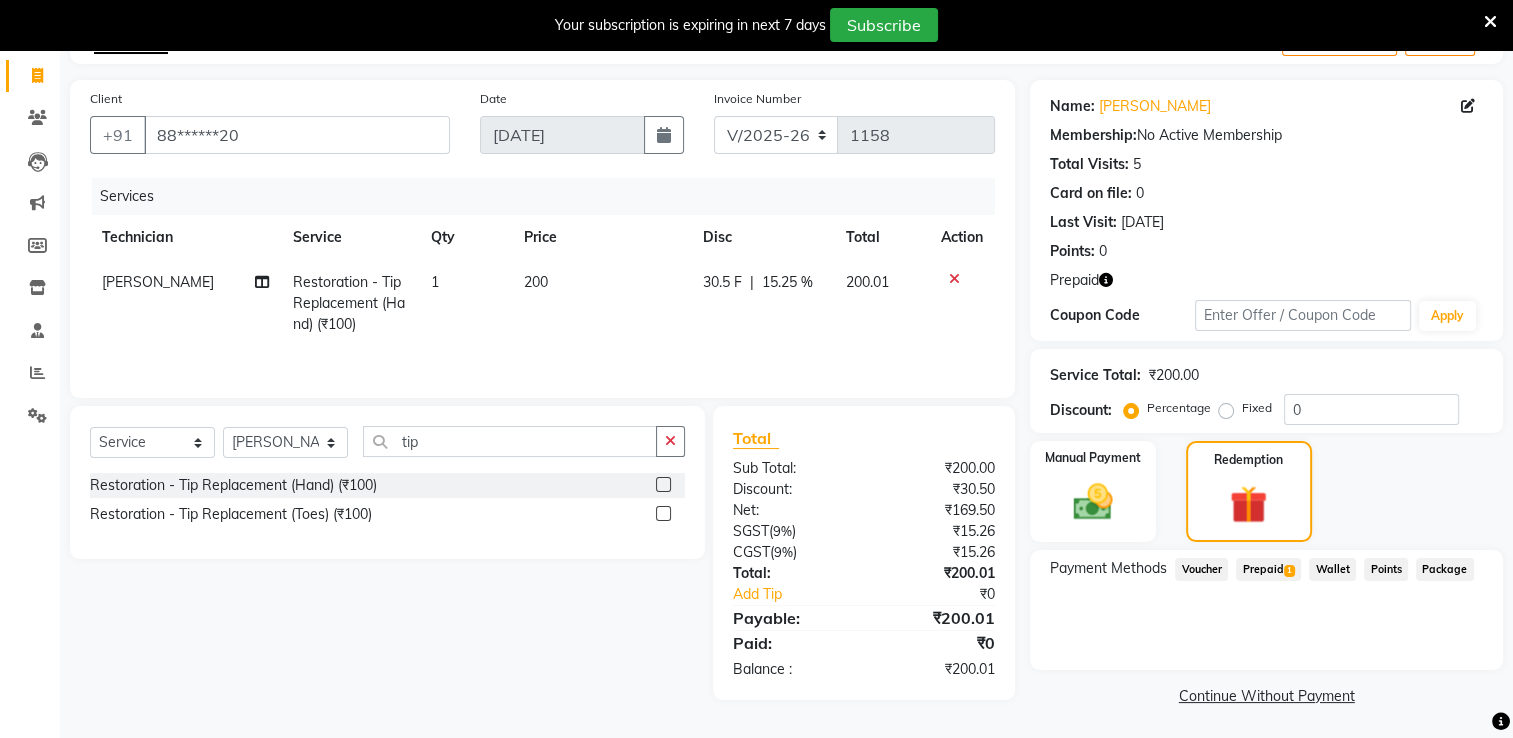 click on "Prepaid  1" 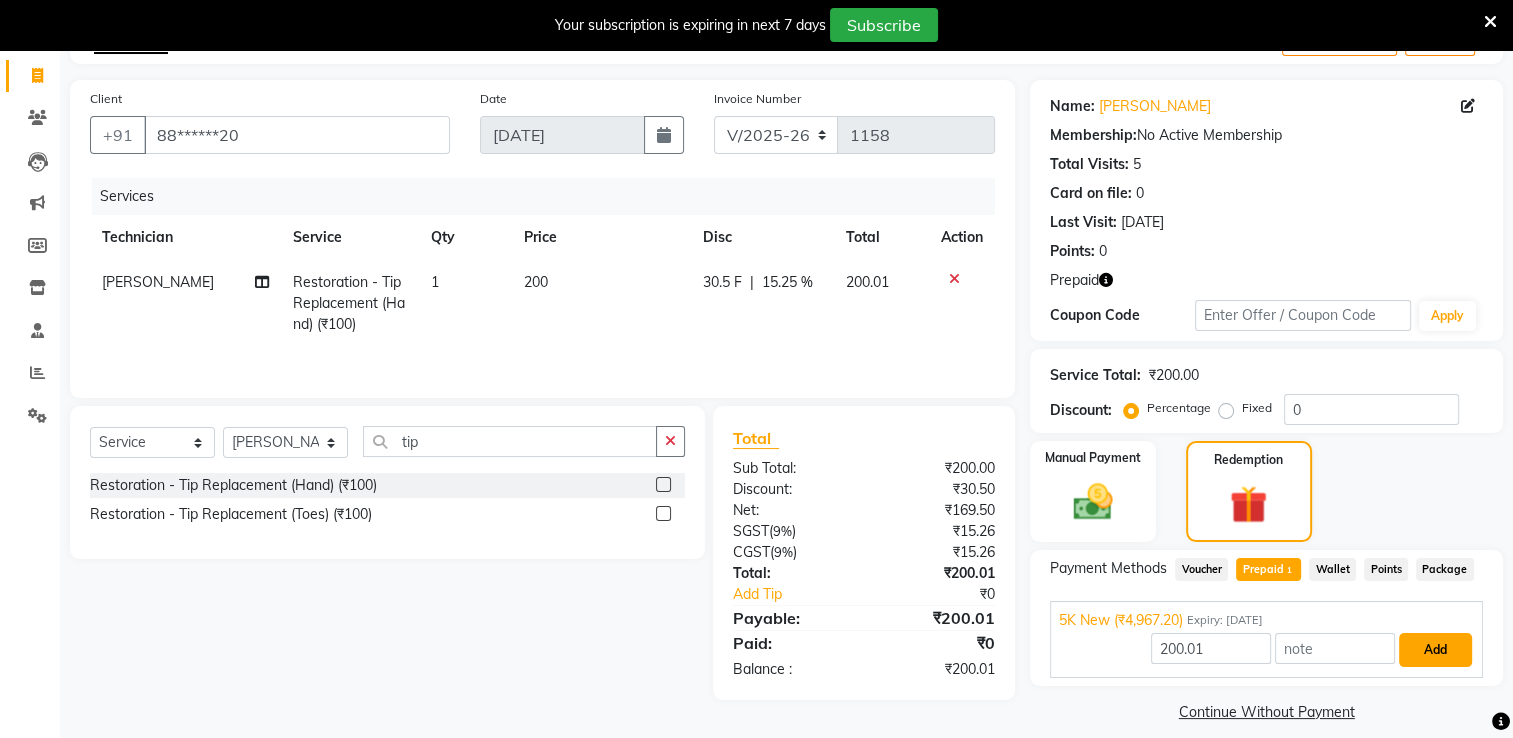 click on "Add" at bounding box center [1435, 650] 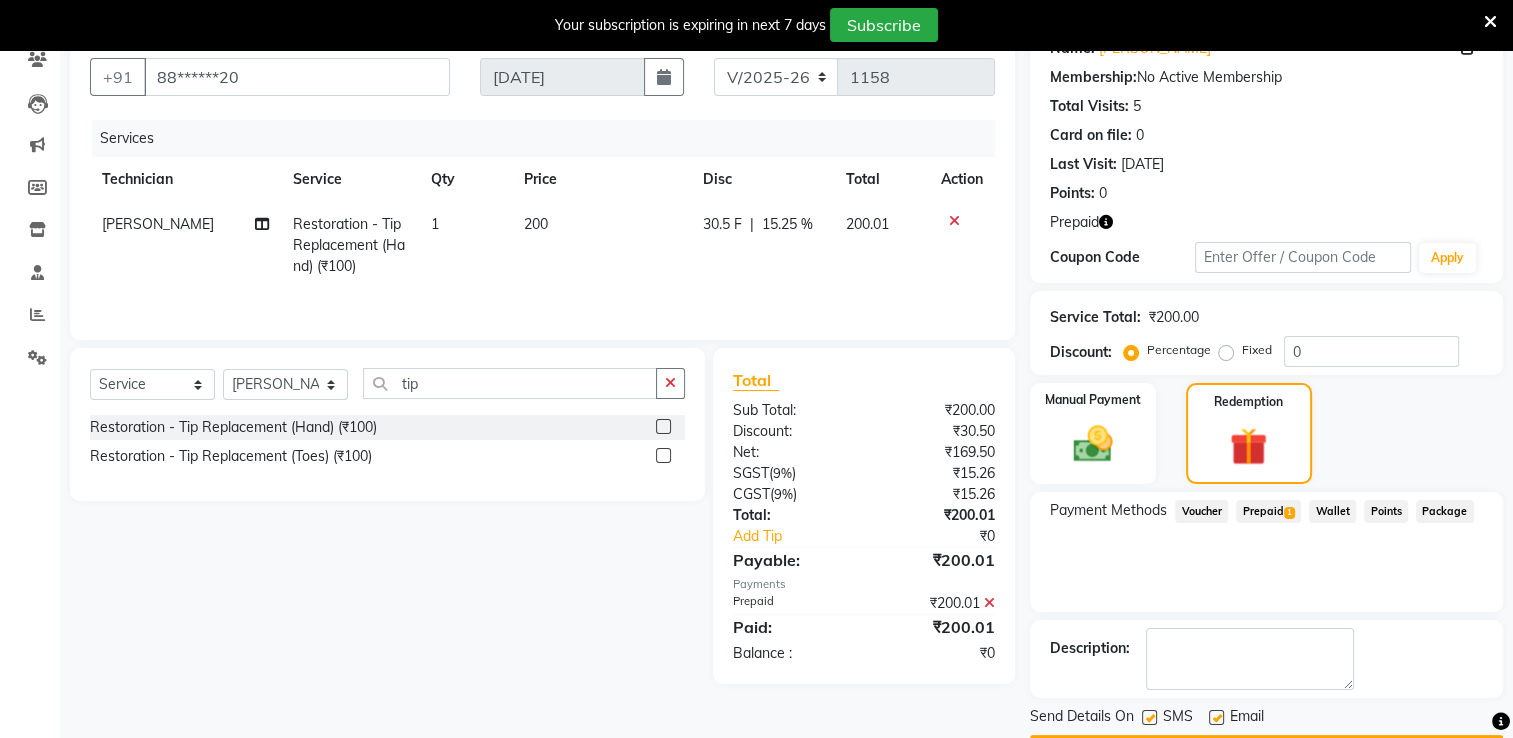 scroll, scrollTop: 234, scrollLeft: 0, axis: vertical 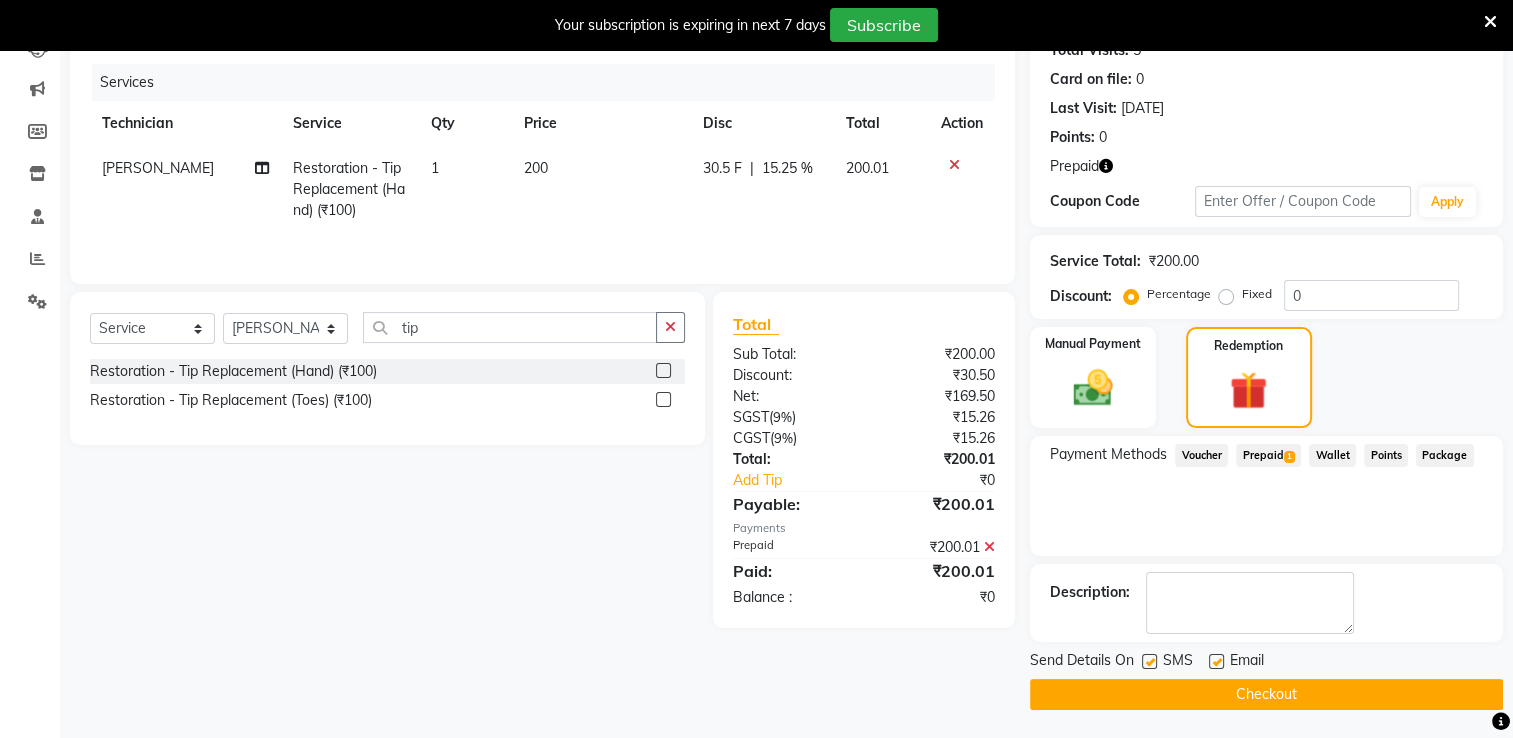 click on "Checkout" 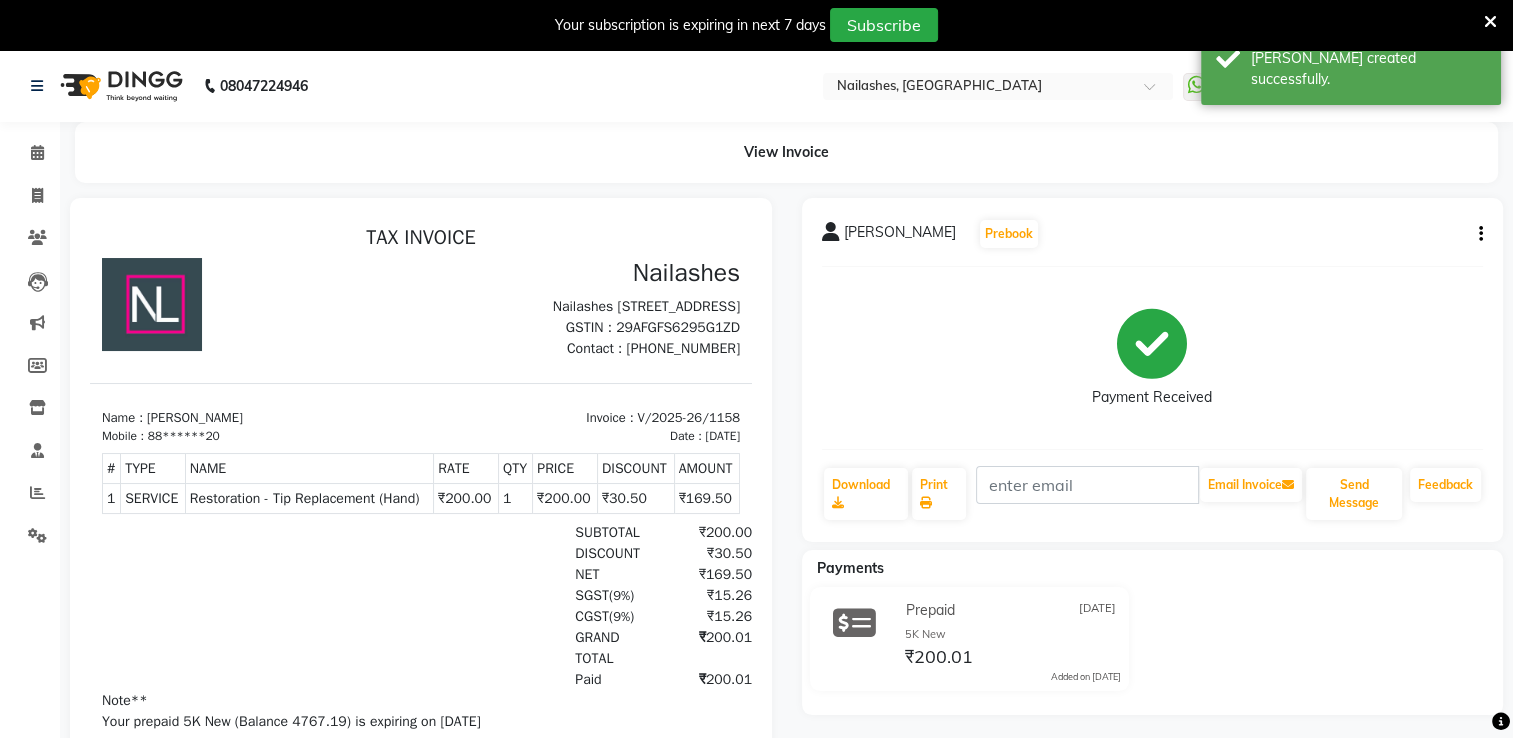 scroll, scrollTop: 0, scrollLeft: 0, axis: both 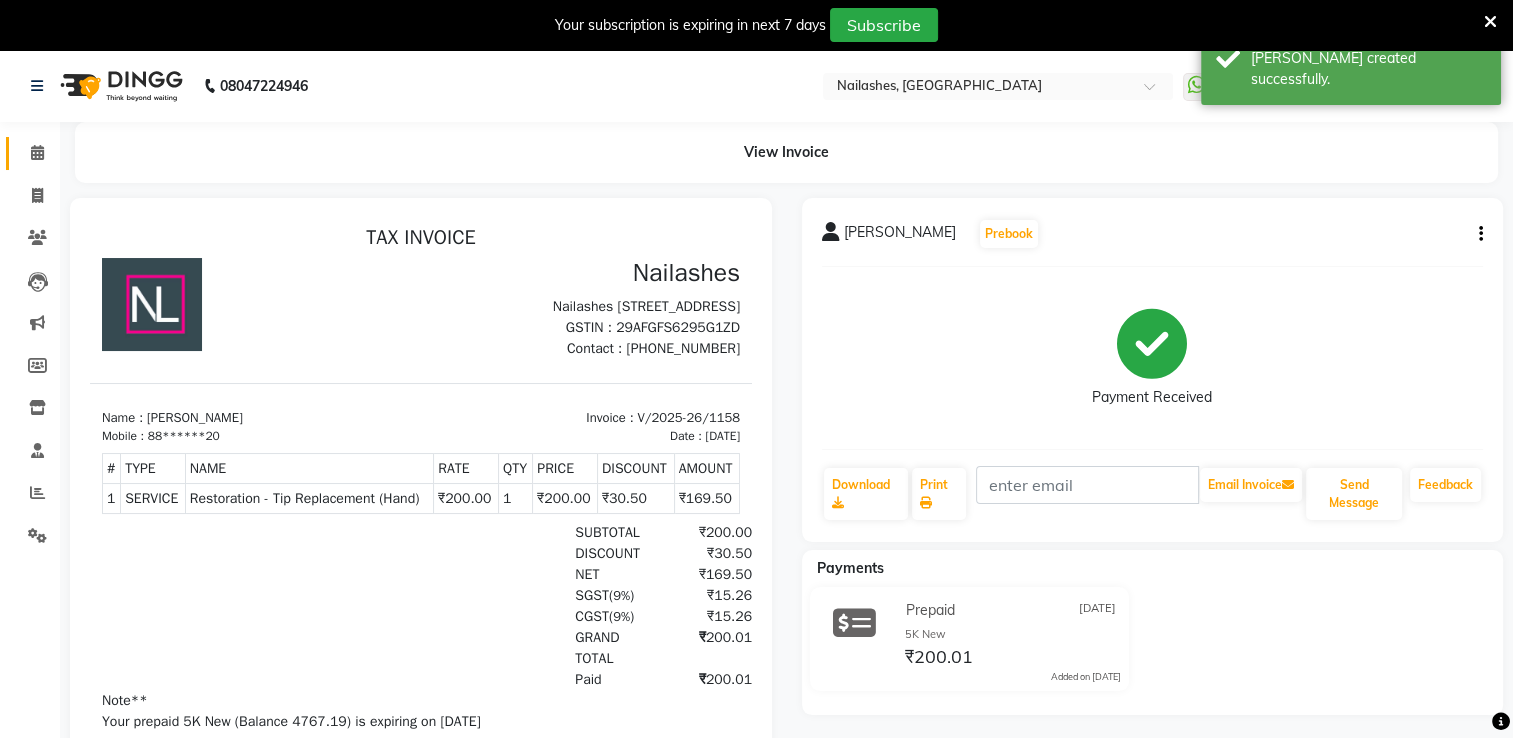 click on "Calendar" 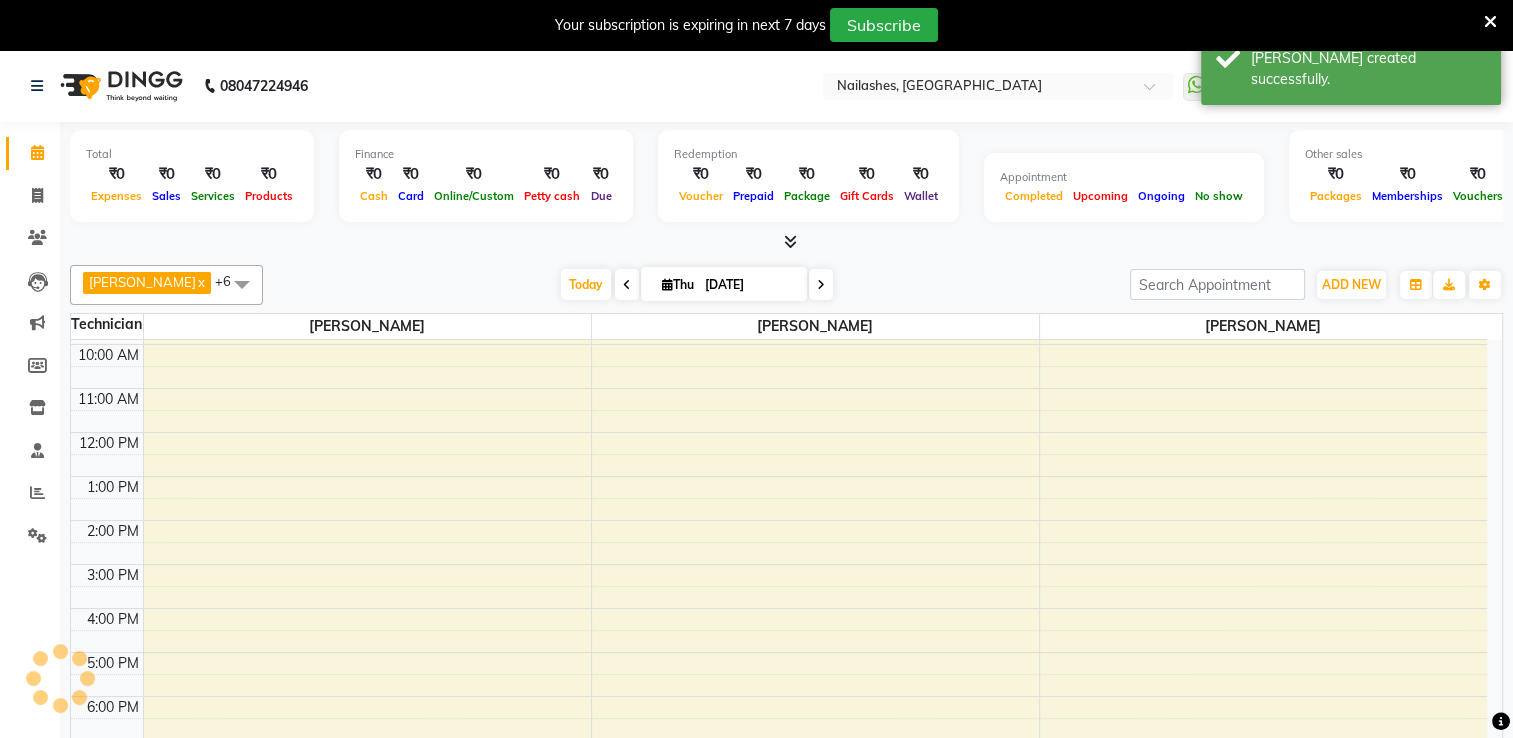 scroll, scrollTop: 0, scrollLeft: 0, axis: both 